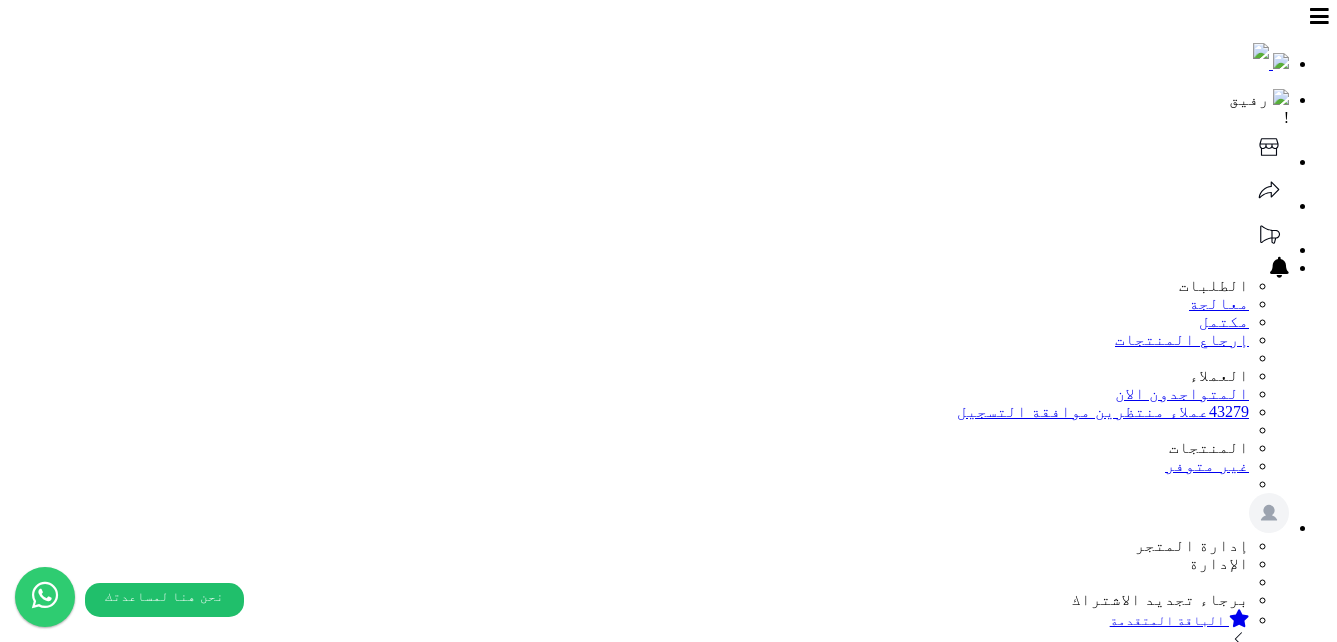 scroll, scrollTop: 448, scrollLeft: 0, axis: vertical 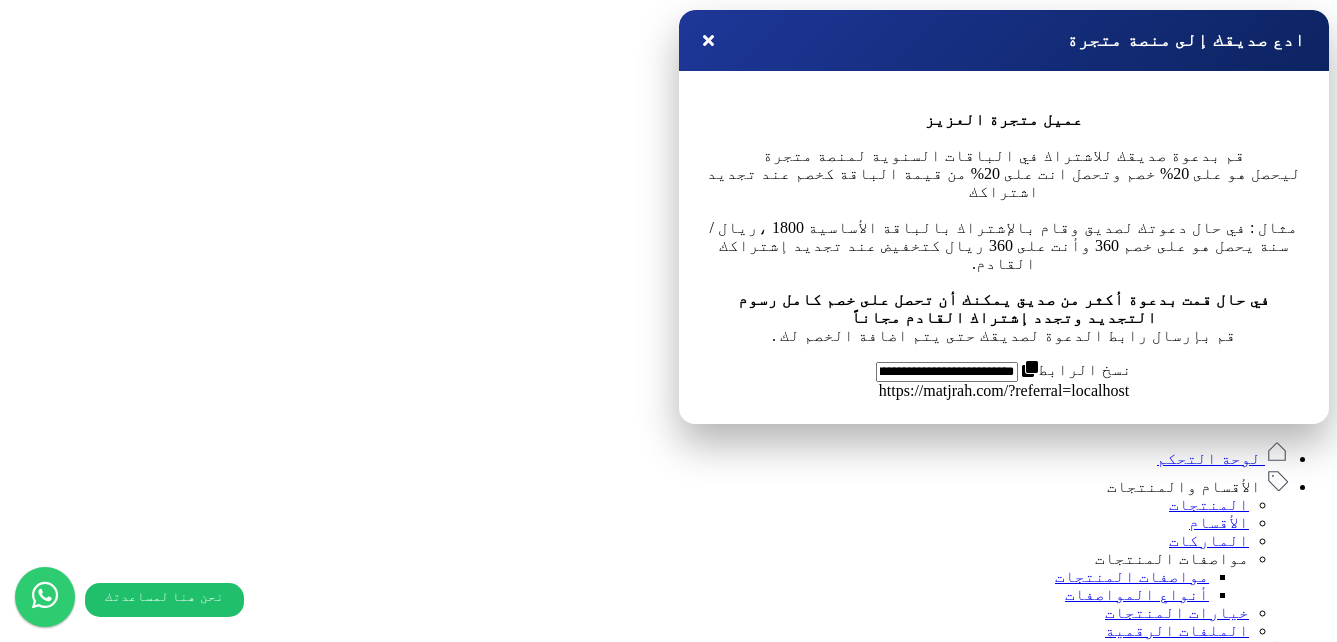 click on "تجربة الشراء سهلة و الشحن ما يطول لكن مشكلتي بالمصداقية و نظافة المنتج و التواصل معهم. منتج المشاط الأخضر غير نقي و مضاف له الوان أو صبغات تلون الشعر كنه حنه! متوفر بالسوق مشاط أحمر فيه لون للي يبغى و المشاط الاخضر المفترض نقي و بدون اي لون، خرب لون شعري!  و تواصلت معهم ما قالوا ايه نعم مخلوط ردهم انه شي بسيط، الكلام ليش مو نقي؟ ليش مخلوط معه اشياء ثانية؟! برضو يطولون ما يردون بالأيام و ما يعطونك جواب كامل يعطيك كلمتين و ارجع انتظر ٣ - ٤ أيام لين يرجع يرد.. العطارين كثير لكن الفرق بين عطار و آخر نظافة و نقاوة المنتجات" at bounding box center [689, 2060] 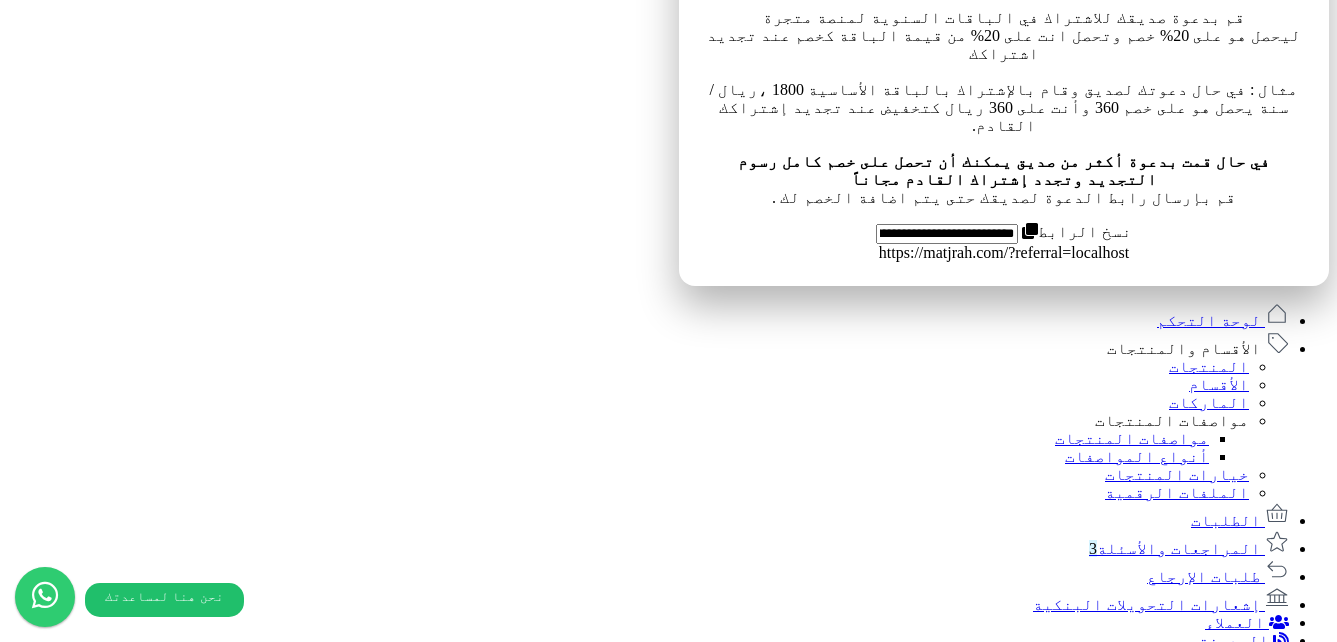 click on "تجربة الشراء سهلة و الشحن ما يطول لكن مشكلتي بالمصداقية و نظافة المنتج و التواصل معهم. منتج المشاط الأخضر غير نقي و مضاف له الوان أو صبغات تلون الشعر كنه حنه! متوفر بالسوق مشاط أحمر فيه لون للي يبغى و المشاط الاخضر المفترض نقي و بدون اي لون، خرب لون شعري!  و تواصلت معهم ما قالوا ايه نعم مخلوط ردهم انه شي بسيط، الكلام ليش مو نقي؟ ليش مخلوط معه اشياء ثانية؟! برضو يطولون ما يردون بالأيام و ما يعطونك جواب كامل يعطيك كلمتين و ارجع انتظر ٣ - ٤ أيام لين يرجع يرد.. العطارين كثير لكن الفرق بين عطار و آخر نظافة و نقاوة المنتجات" at bounding box center (689, 1922) 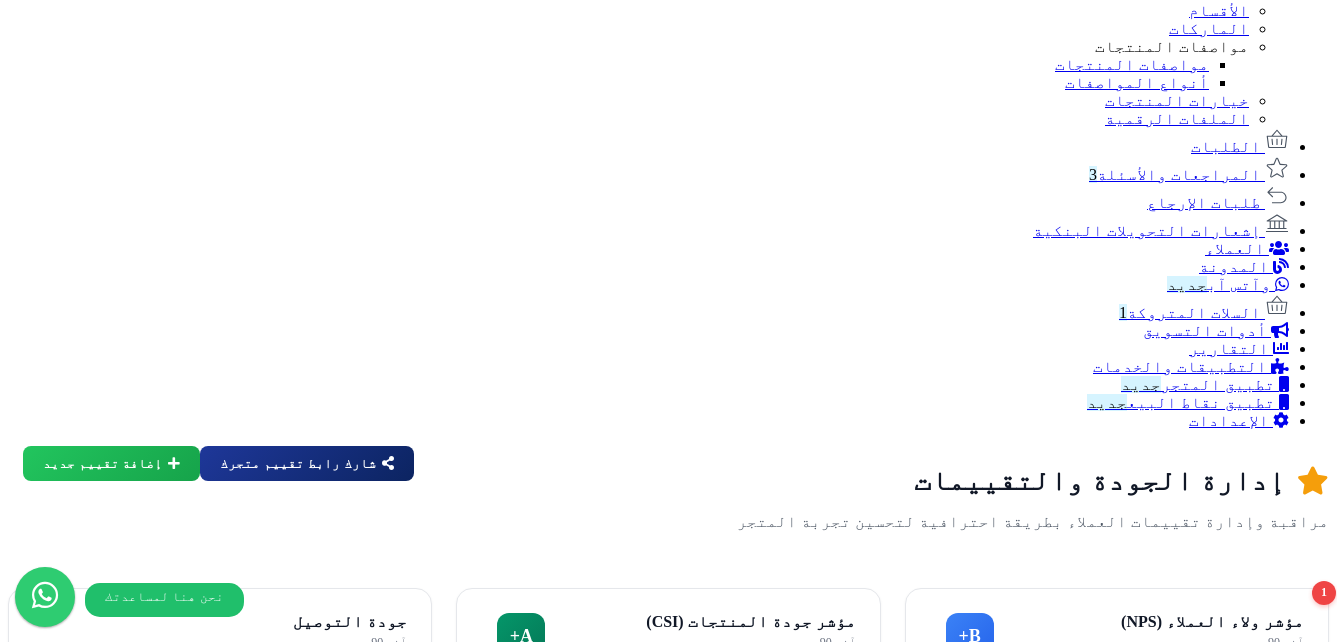 scroll, scrollTop: 1576, scrollLeft: 0, axis: vertical 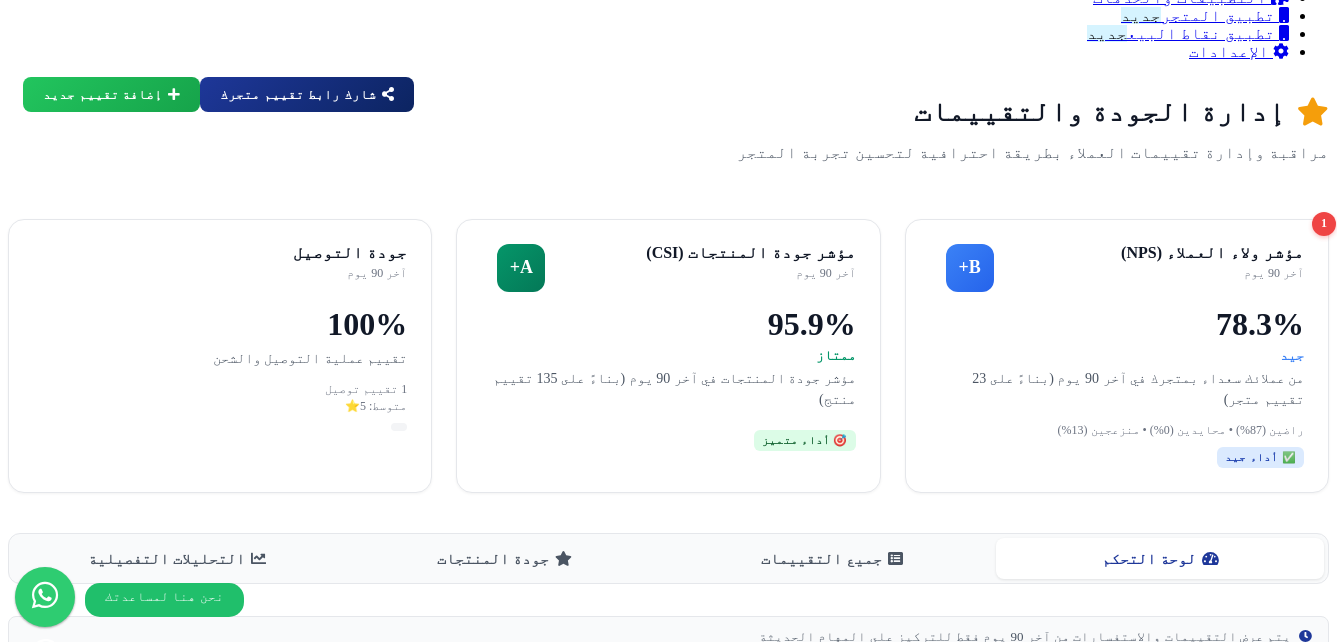 click on "متجر سئ تأخير بشحن الطلب لو لم اتواصل واتس لما تم شحن الطلب والا الان لم تصل الشحنه انا في انتظارها لمدة اسبوع" at bounding box center (749, 1788) 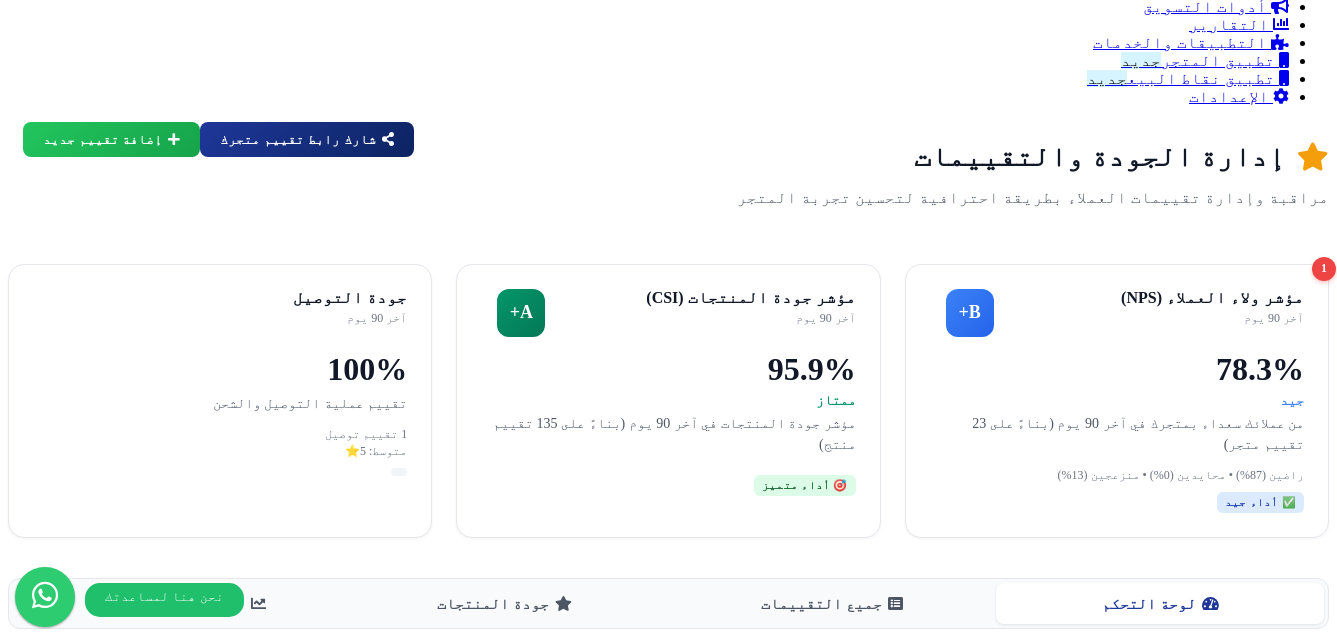 scroll, scrollTop: 1429, scrollLeft: 0, axis: vertical 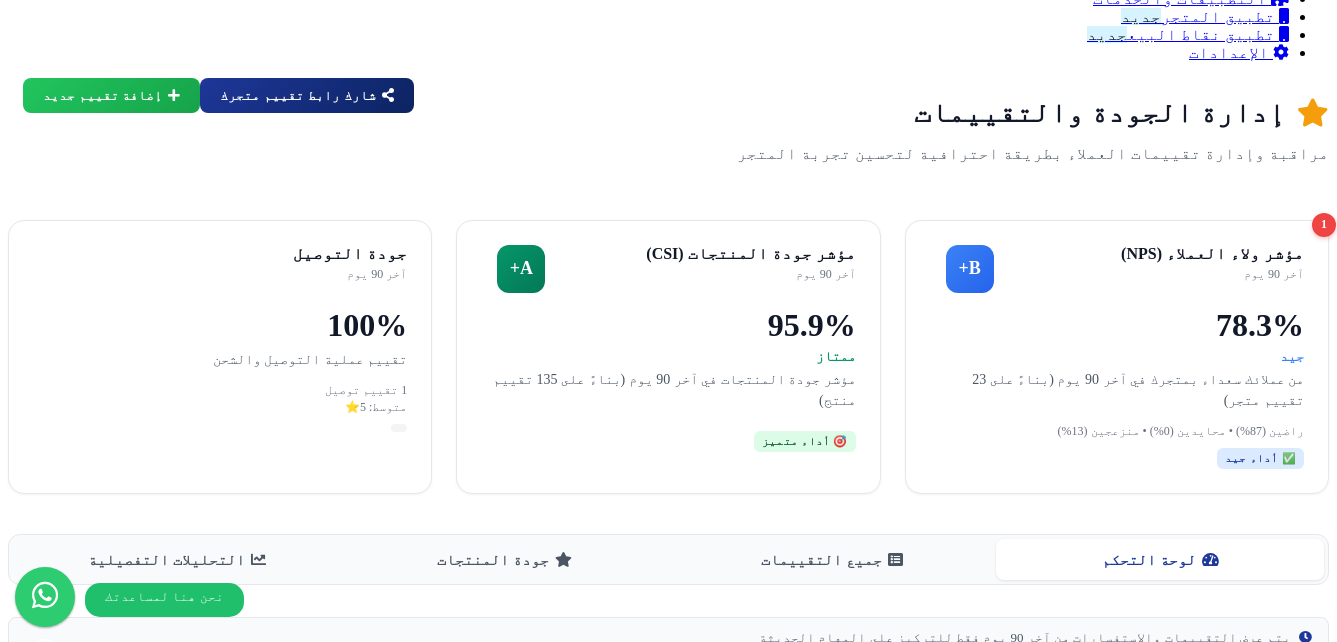 click on "متجر سئ تأخير بشحن الطلب لو لم اتواصل واتس لما تم شحن الطلب والا الان لم تصل الشحنه انا في انتظارها لمدة اسبوع" at bounding box center (749, 1789) 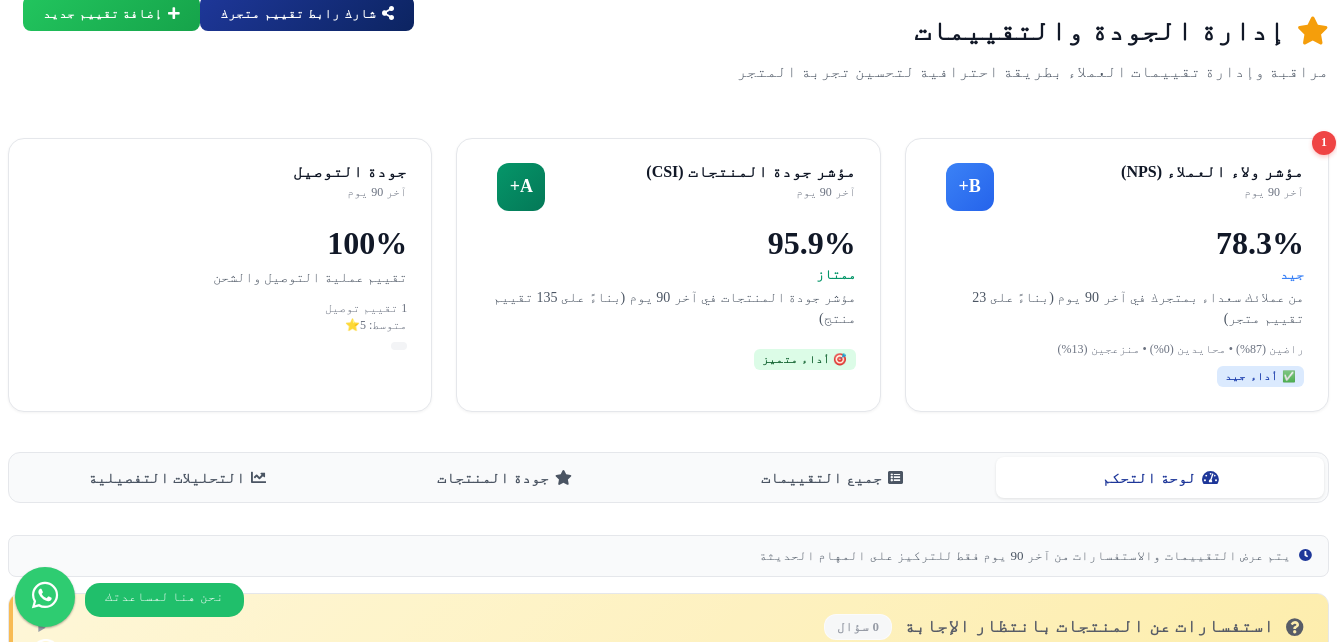 scroll, scrollTop: 1682, scrollLeft: 0, axis: vertical 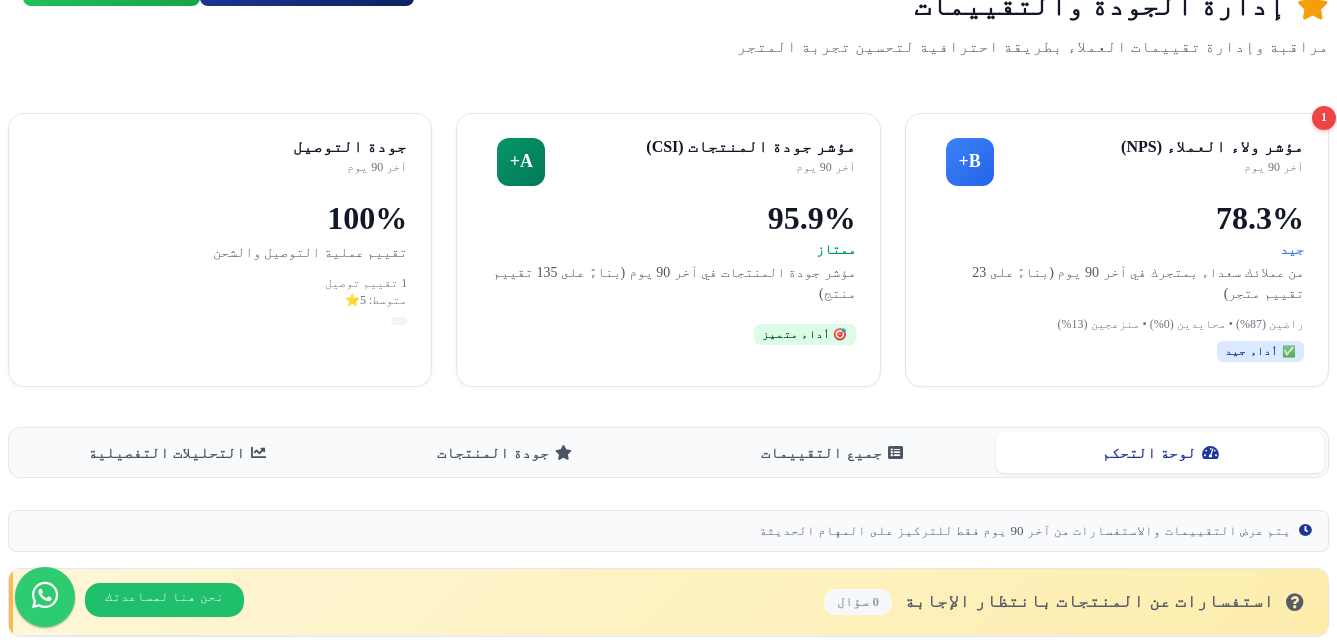 click on "متجر سئ تأخير بشحن الطلب لو لم اتواصل واتس لما تم شحن الطلب والا الان لم تصل الشحنه انا في انتظارها لمدة اسبوع" at bounding box center (749, 1682) 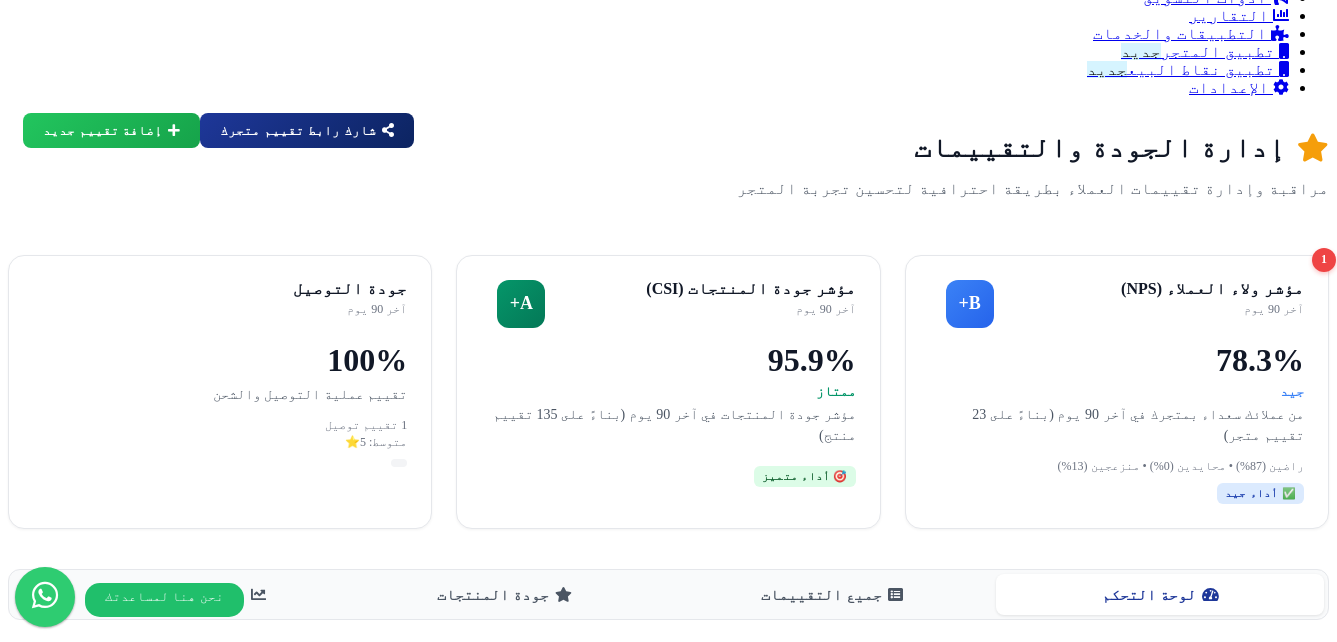 scroll, scrollTop: 1690, scrollLeft: 0, axis: vertical 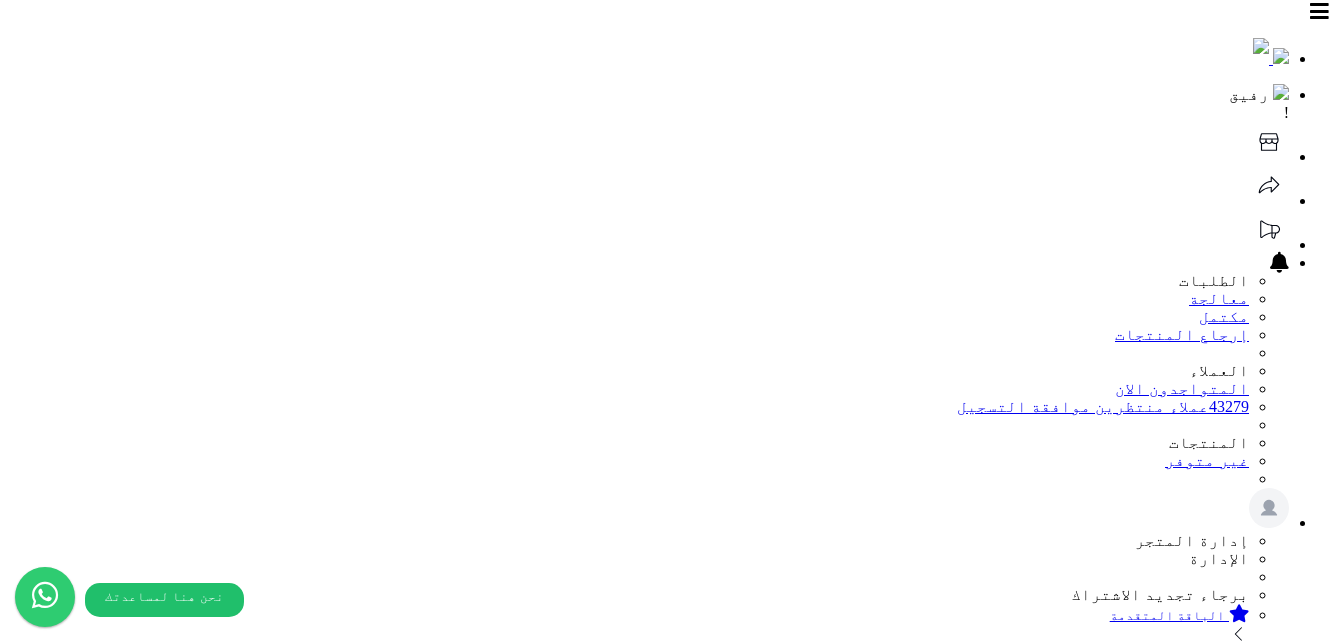 click on "المراجعات والأسئلة  3" at bounding box center (1175, 1258) 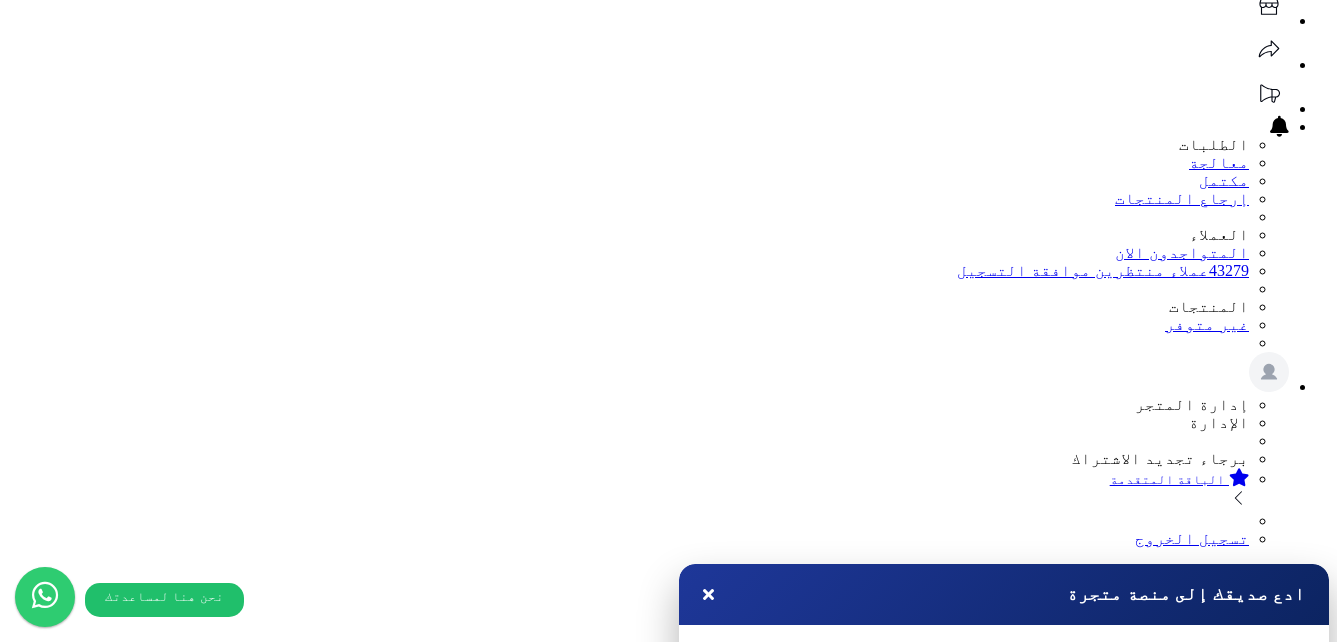 click on "جميع التقييمات" at bounding box center (833, 1992) 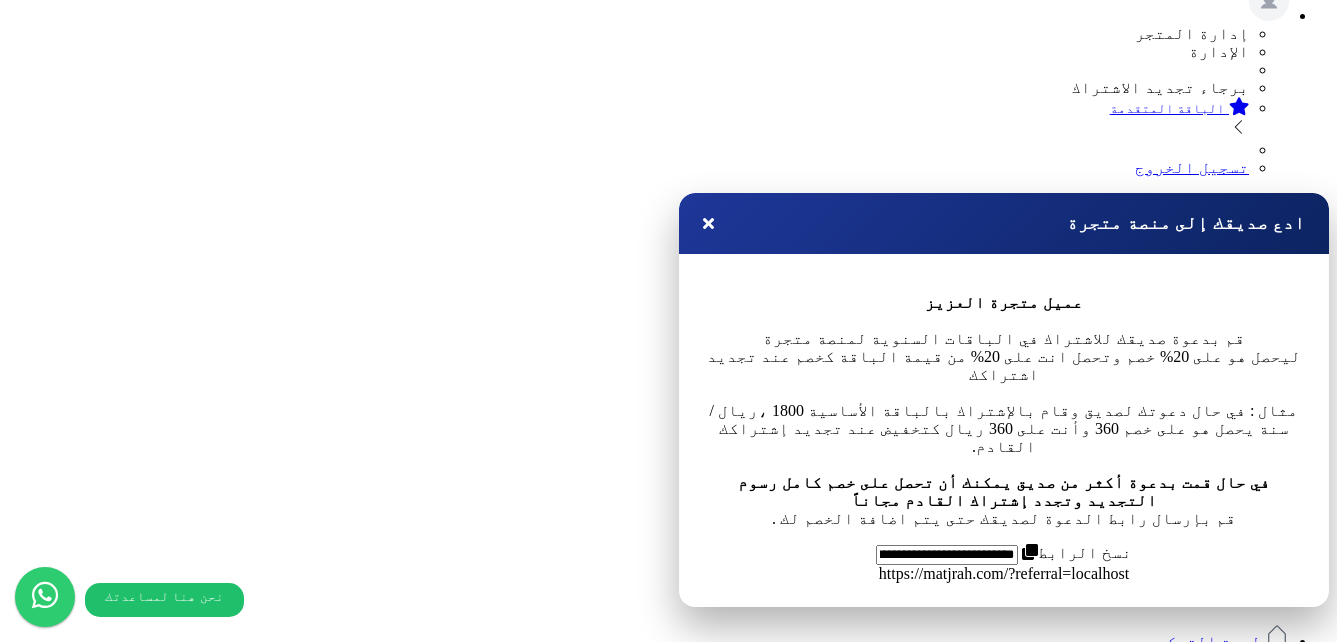 click on "جودة المنتجات" at bounding box center (505, 1621) 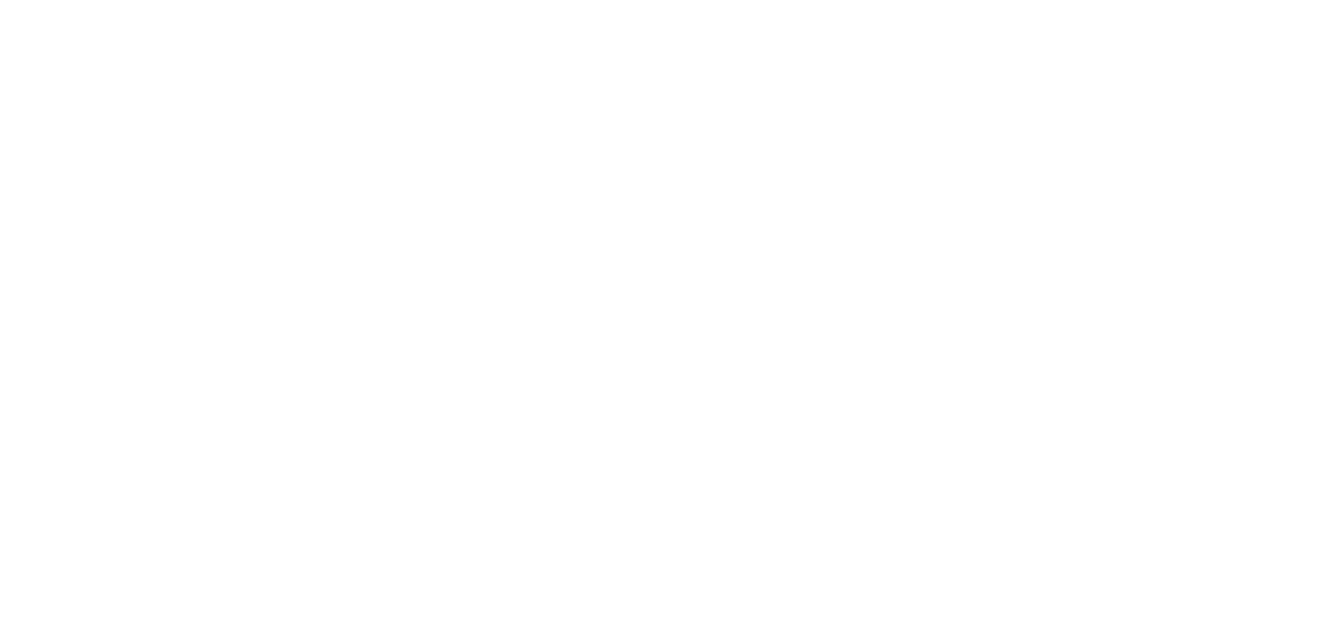 scroll, scrollTop: 0, scrollLeft: 0, axis: both 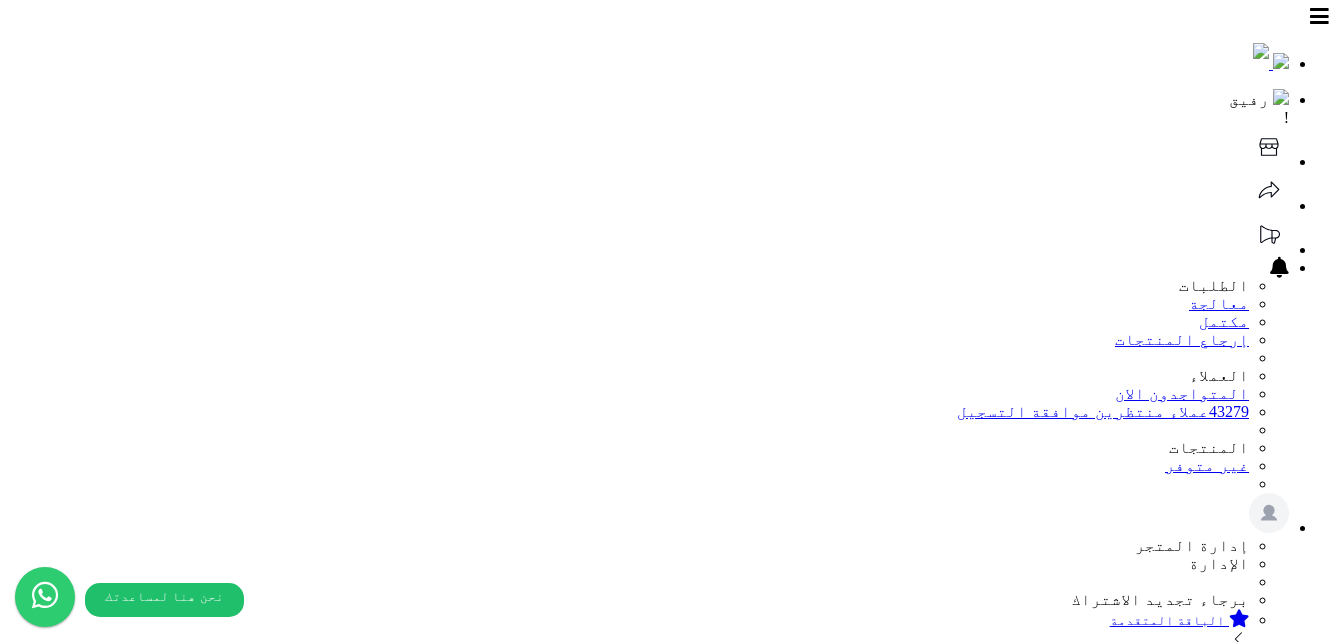click on "المراجعات والأسئلة  3" at bounding box center [1175, 1263] 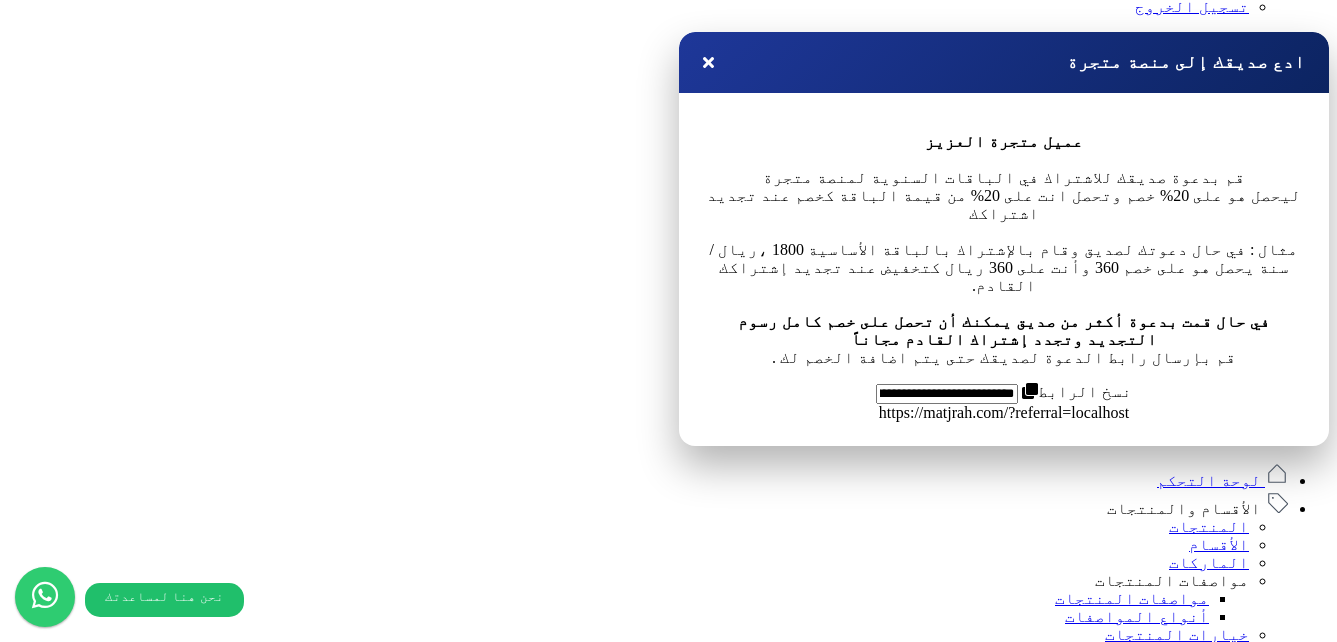 scroll, scrollTop: 694, scrollLeft: 0, axis: vertical 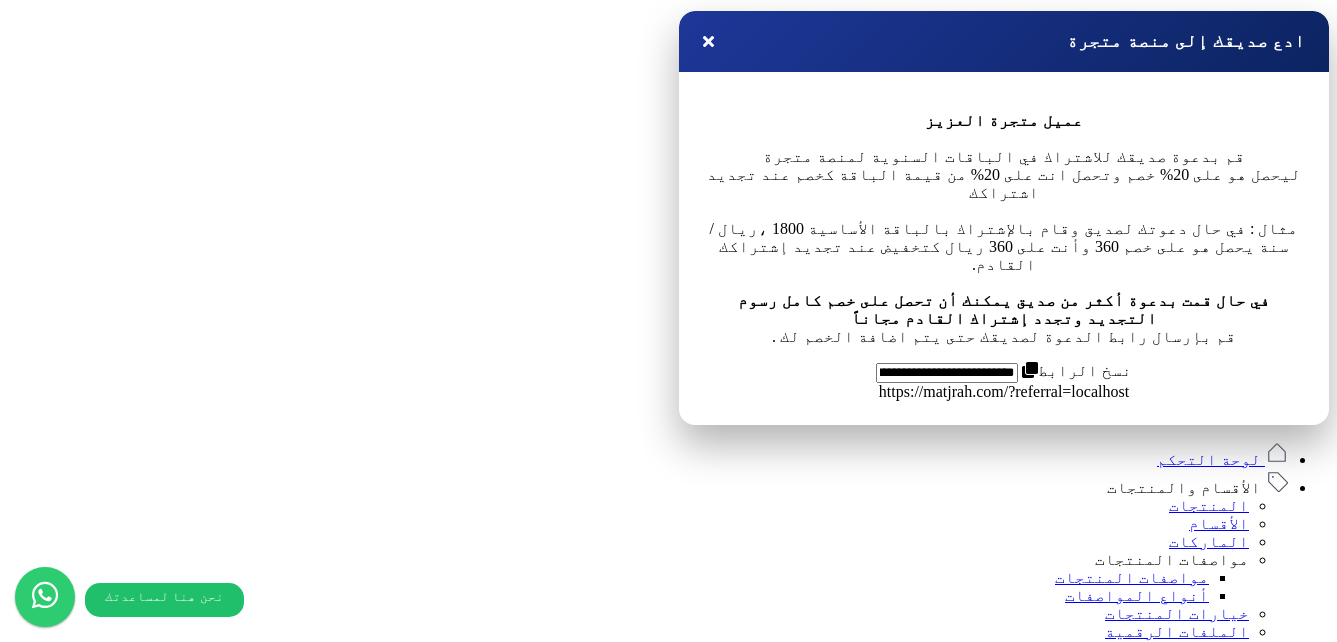 click on "وصلني الطلب ولكن لاحظت أن اكثر الأكياس تالفه لا يوجد جودة في التعبئة اعدها تجربة سيئة مع متجركم" at bounding box center [689, 1769] 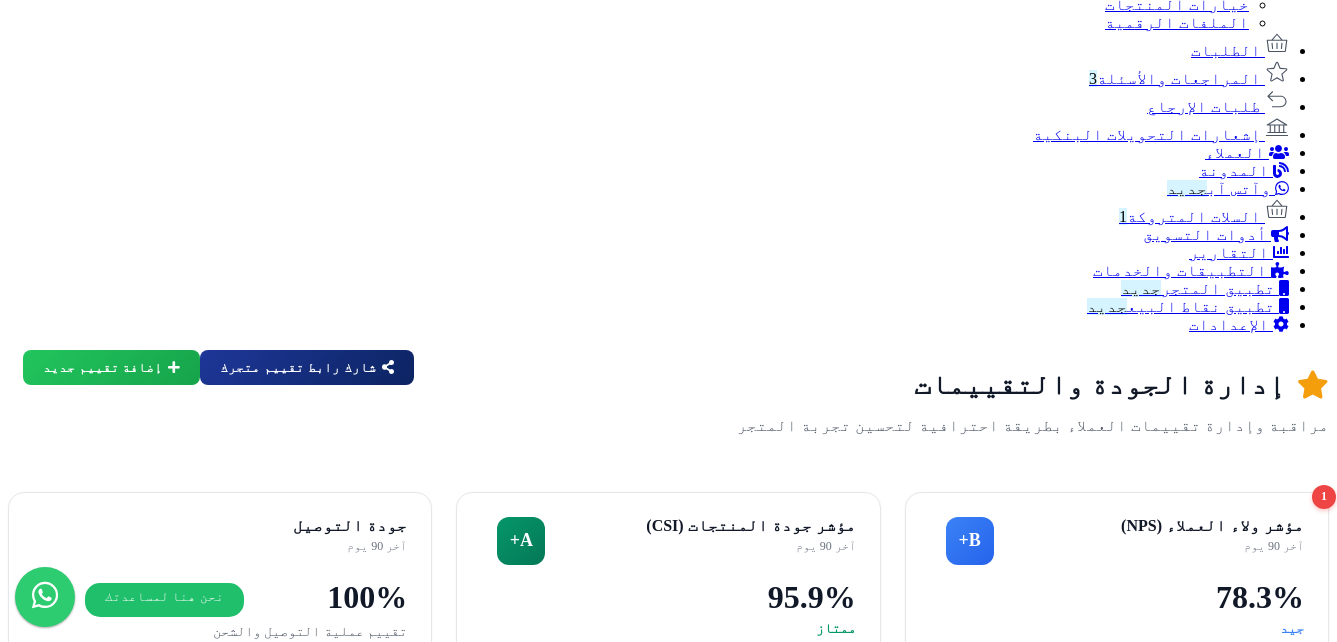 scroll, scrollTop: 1350, scrollLeft: 0, axis: vertical 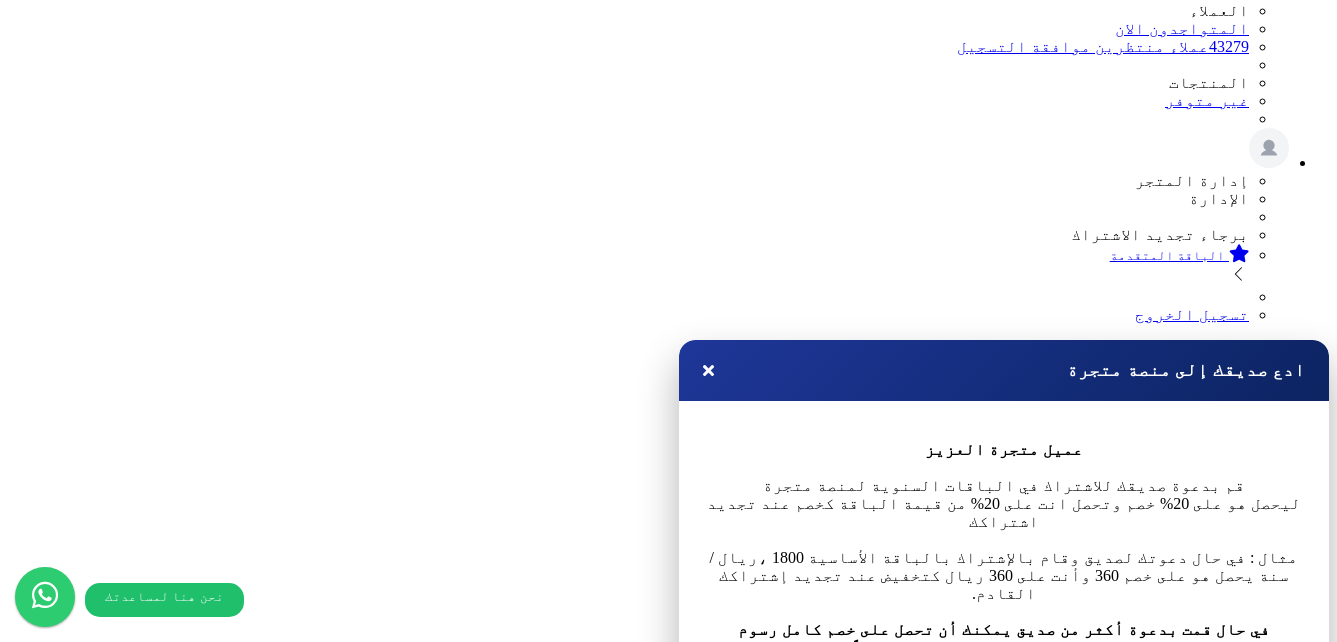 click on "جميع التقييمات" at bounding box center [833, 1768] 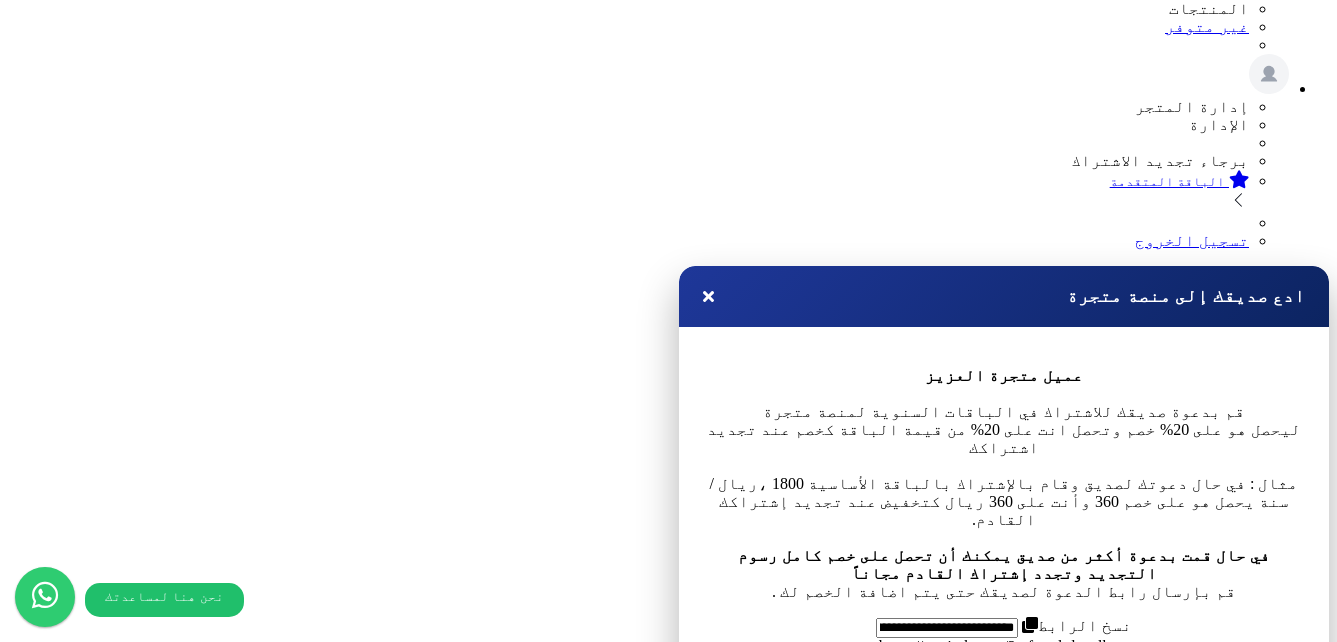 scroll, scrollTop: 446, scrollLeft: 0, axis: vertical 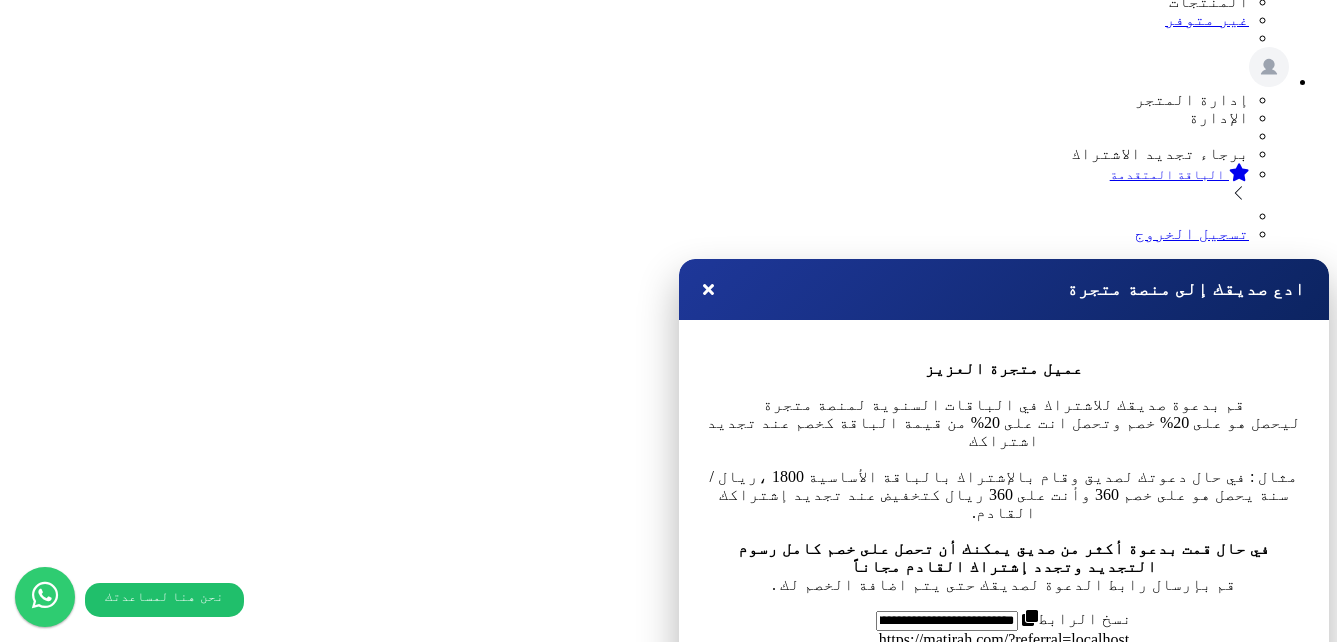 click on "لوحة التحكم" at bounding box center [1160, 1687] 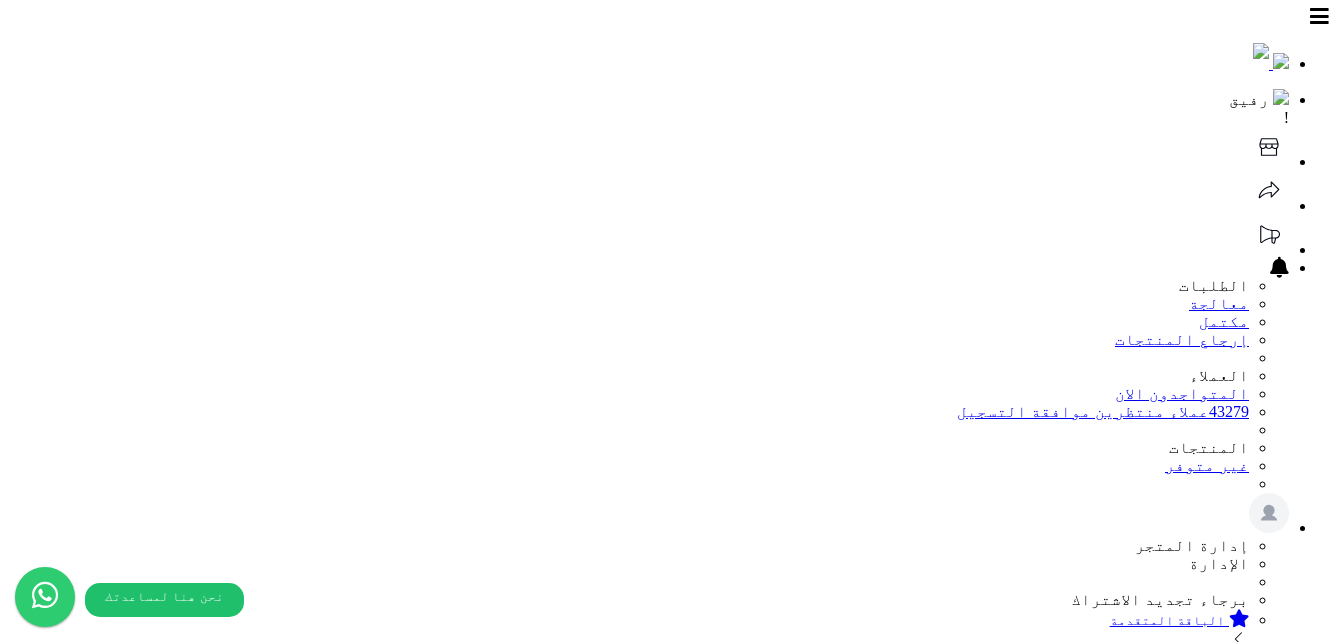 click 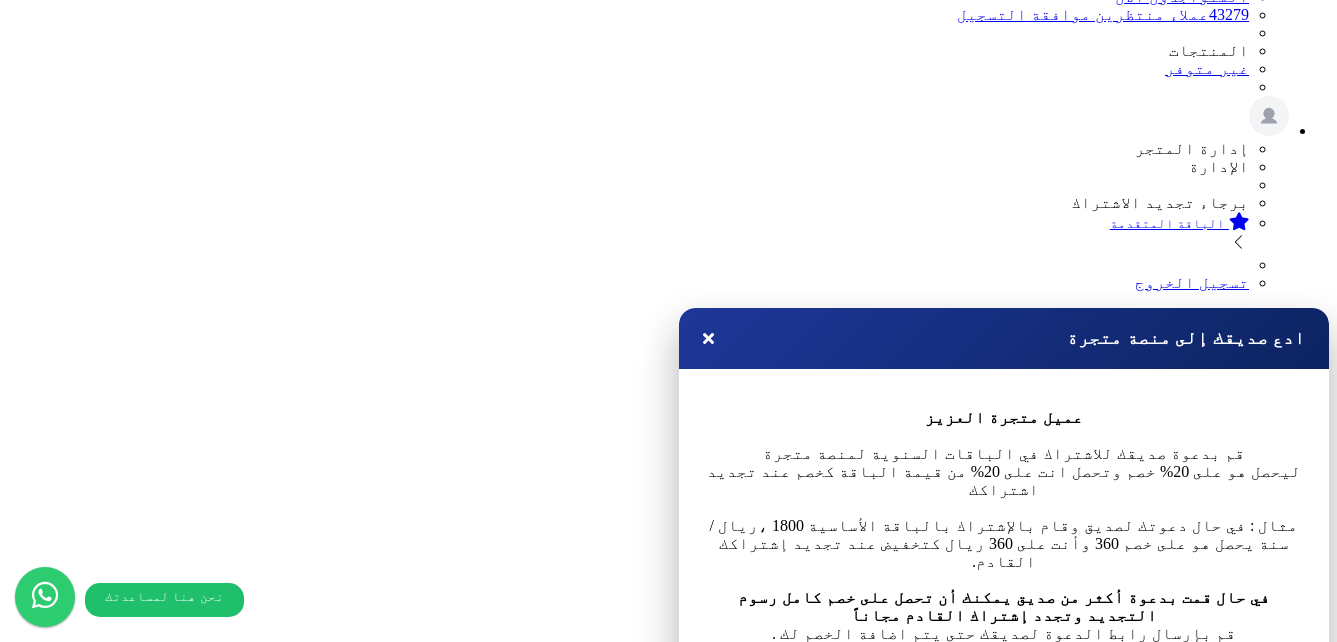 scroll, scrollTop: 522, scrollLeft: 0, axis: vertical 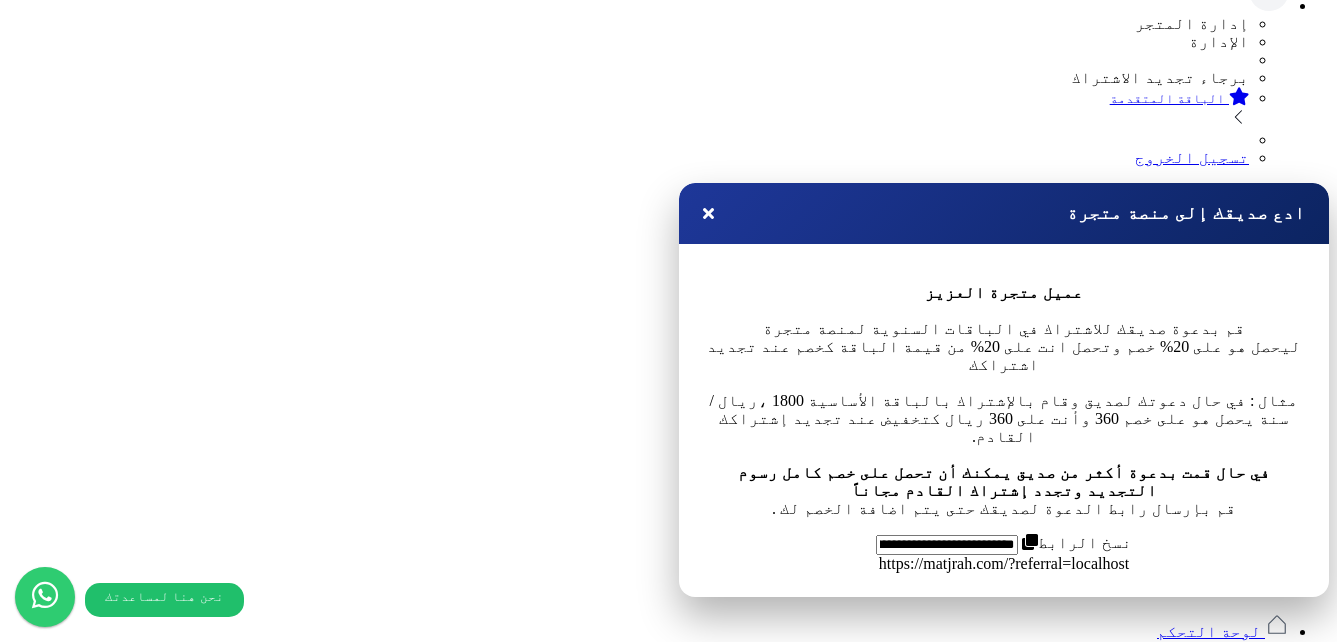 click on "استفسارات عن المنتجات بانتظار الإجابة
1                                سؤال
▶" at bounding box center [668, 1762] 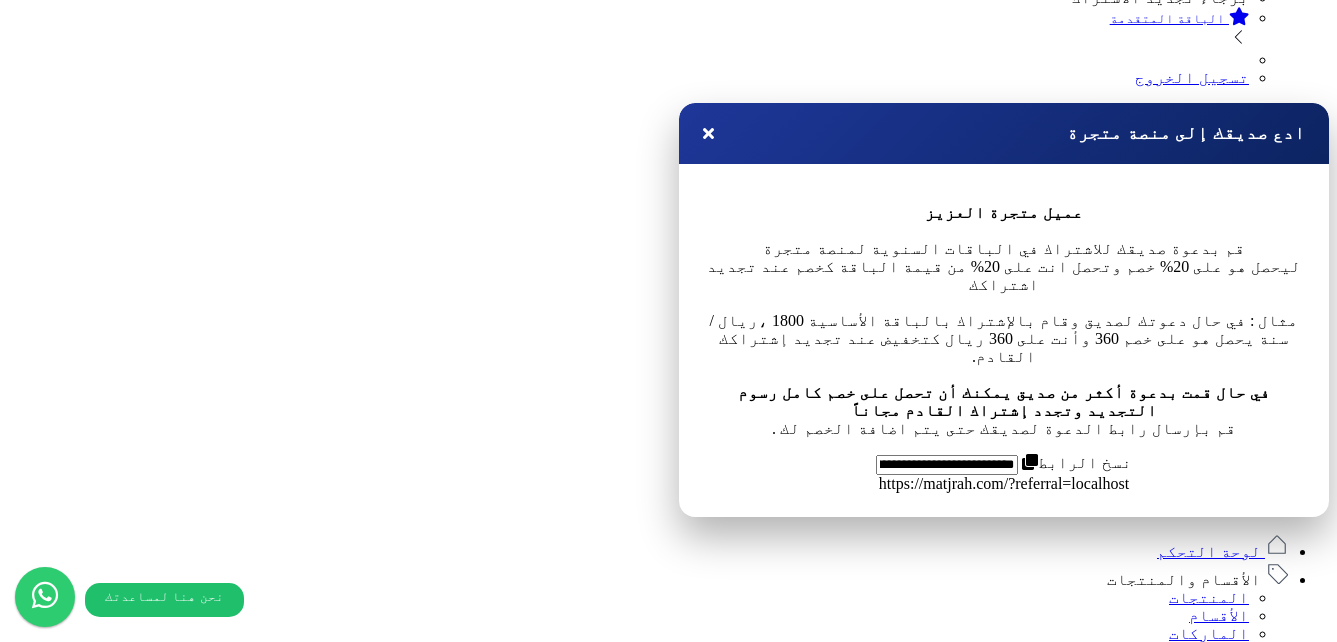 click on "استفسارات عن المنتجات بانتظار الإجابة
1                                سؤال
▼" at bounding box center (668, 1682) 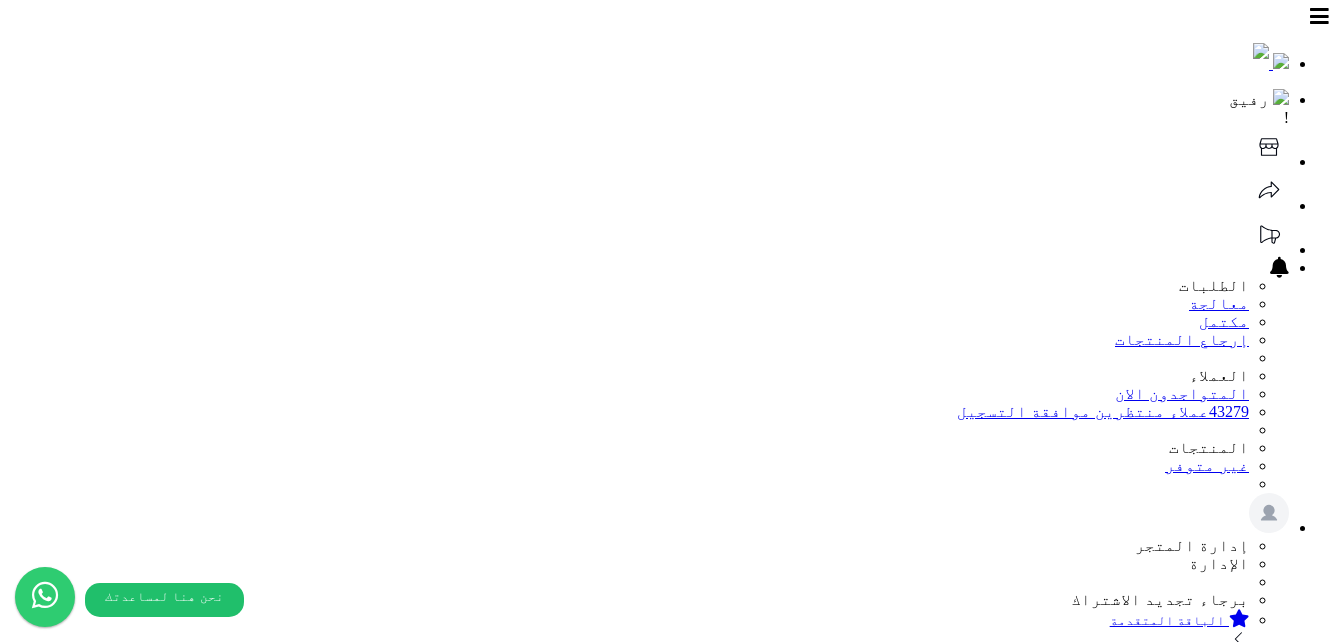 scroll, scrollTop: 578, scrollLeft: 0, axis: vertical 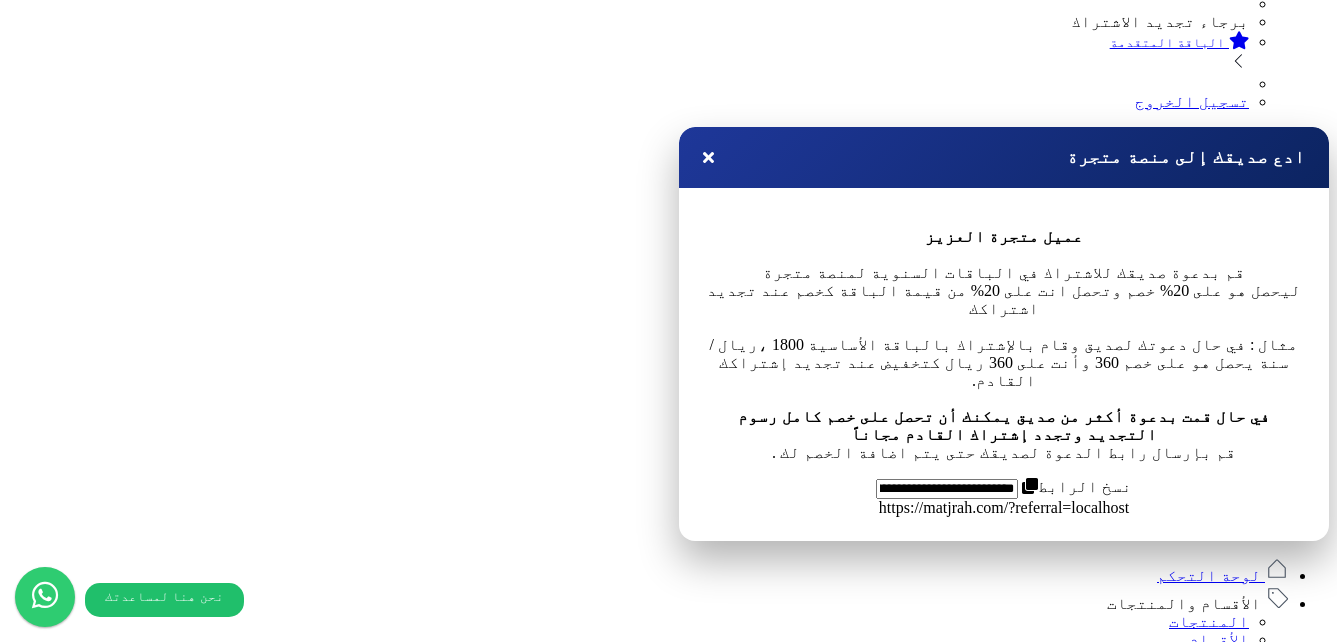 click on "تعليقات سلبية تحتاج للمراجعة
3                                عنصر
▼" at bounding box center (668, 1774) 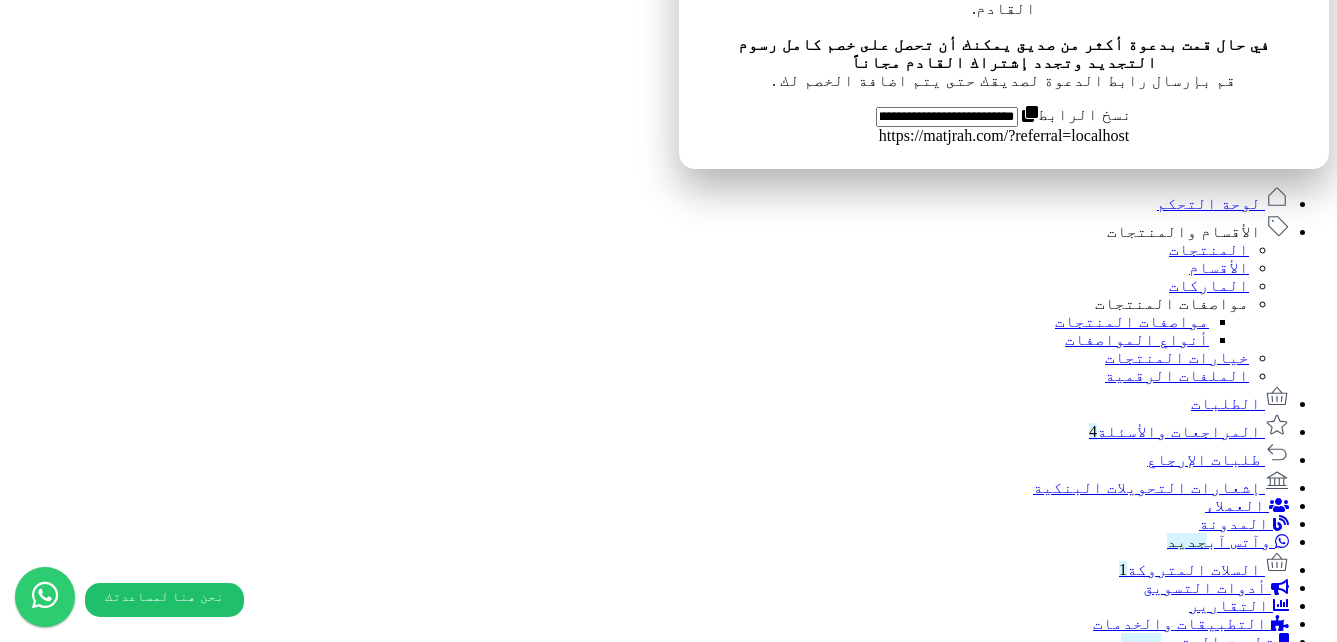 scroll, scrollTop: 1104, scrollLeft: 0, axis: vertical 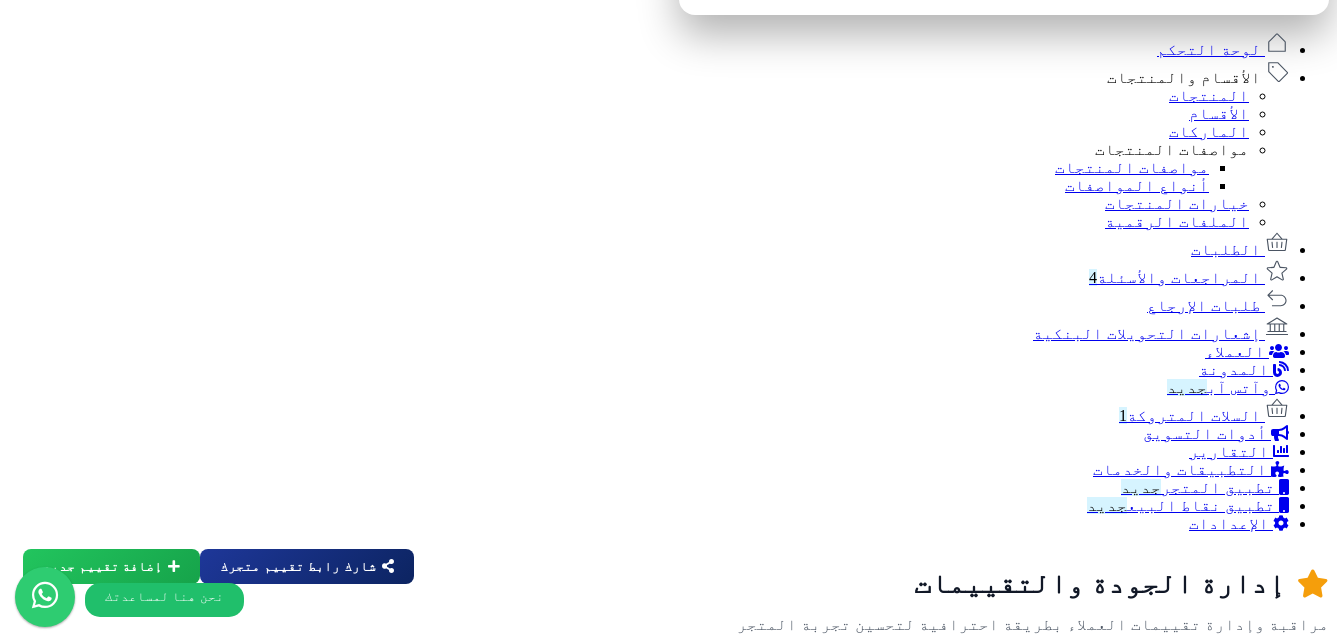 click on "تقييمات إيجابية للمراجعة والنشر
10 تقييم
إيجابي" at bounding box center [1054, 1943] 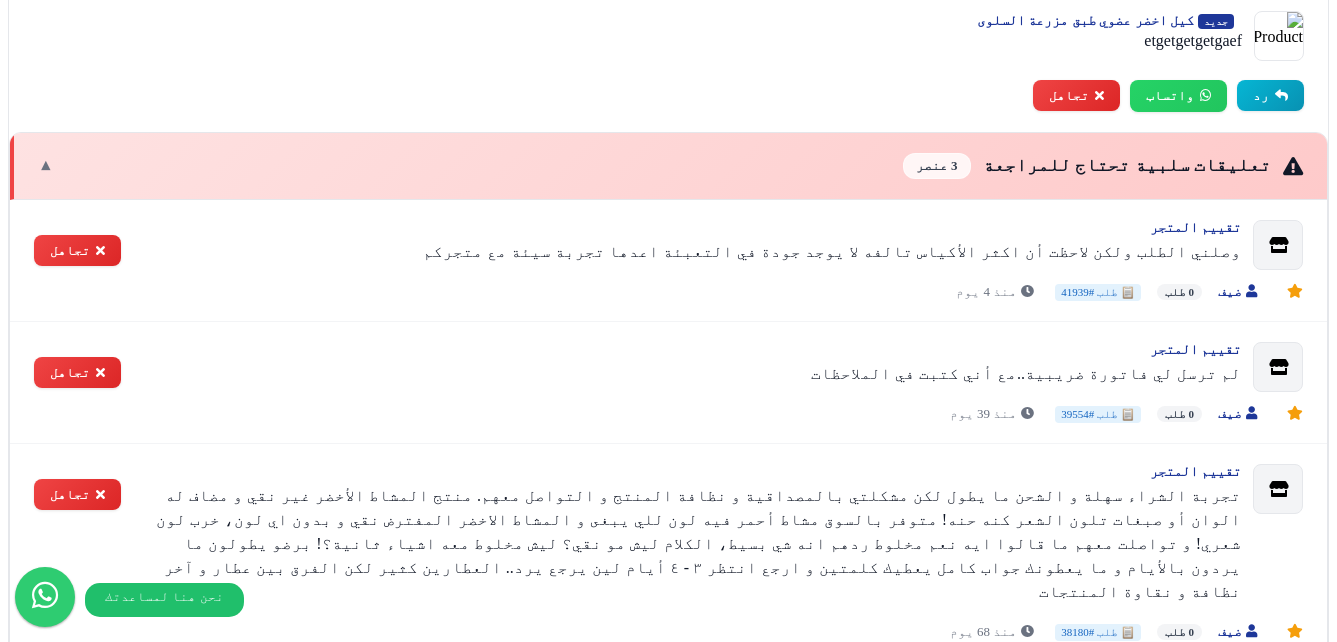 scroll, scrollTop: 2508, scrollLeft: 0, axis: vertical 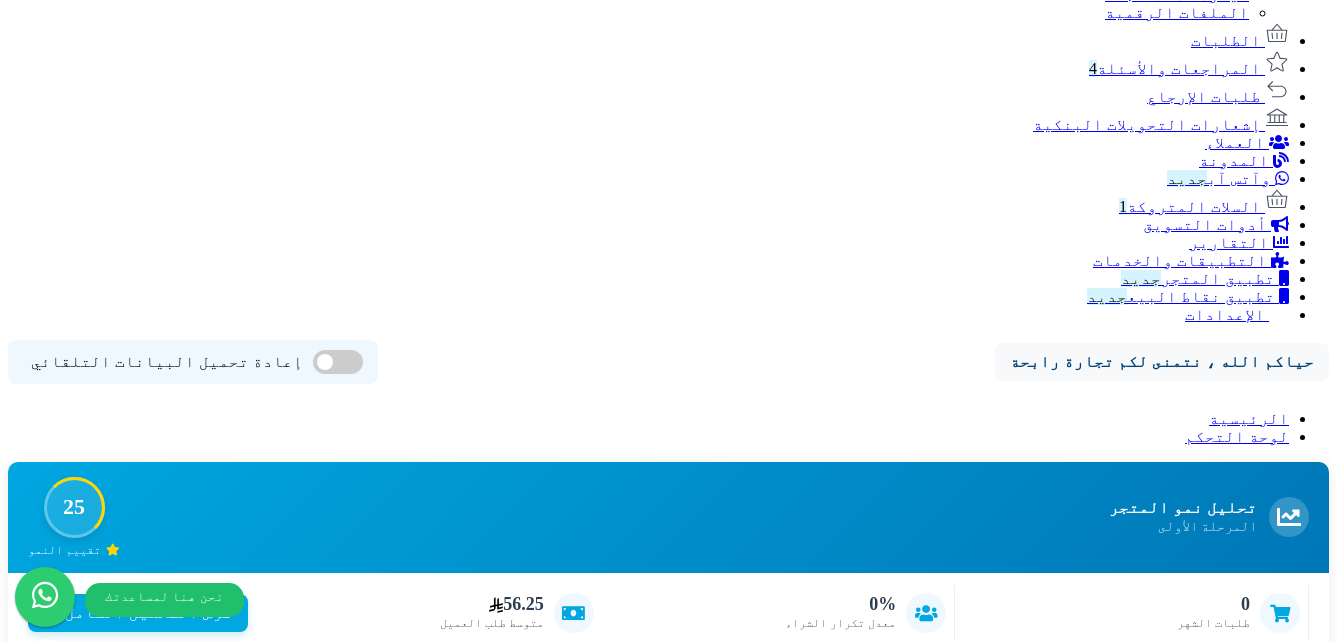 click on "المراجعات والأسئلة  4" at bounding box center (1175, 68) 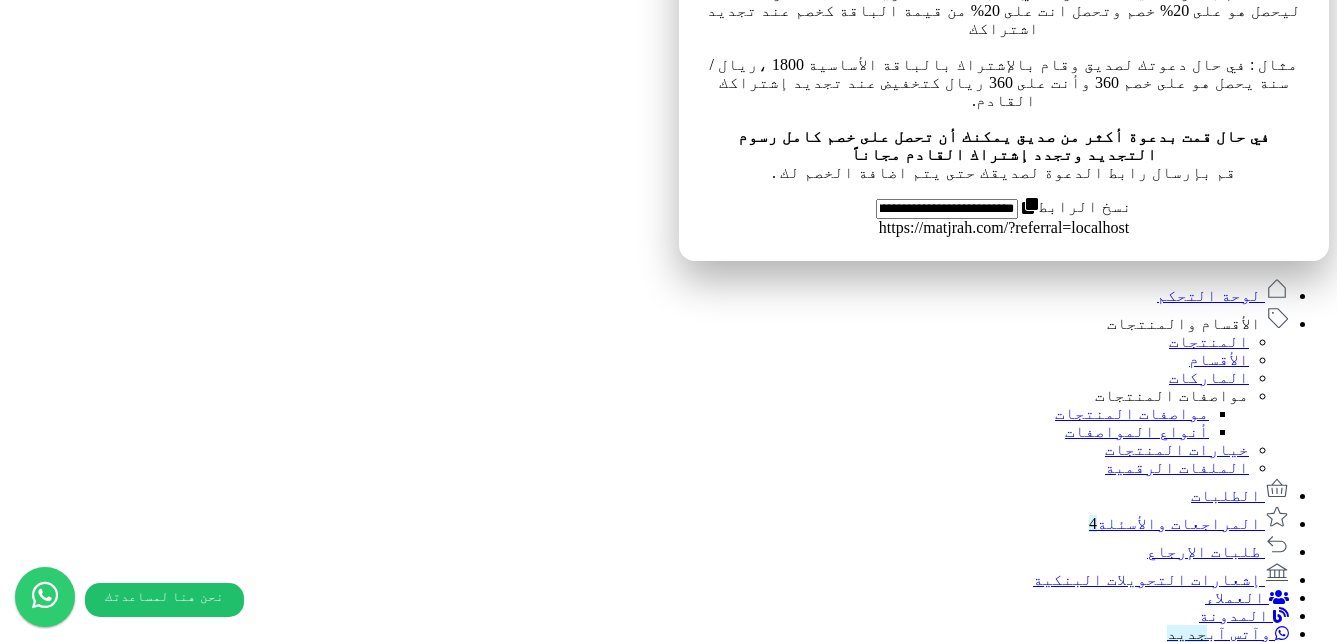 scroll, scrollTop: 809, scrollLeft: 0, axis: vertical 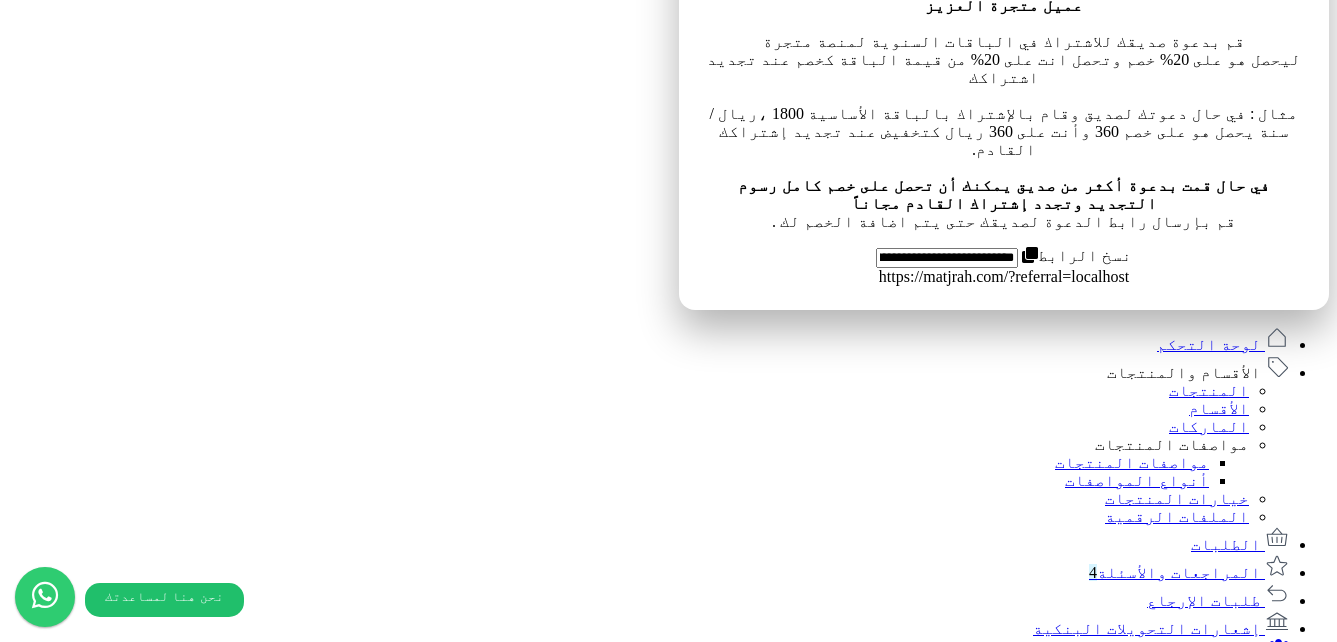 click on "تعليقات سلبية تحتاج للمراجعة
3                                عنصر
▼" at bounding box center (668, 1687) 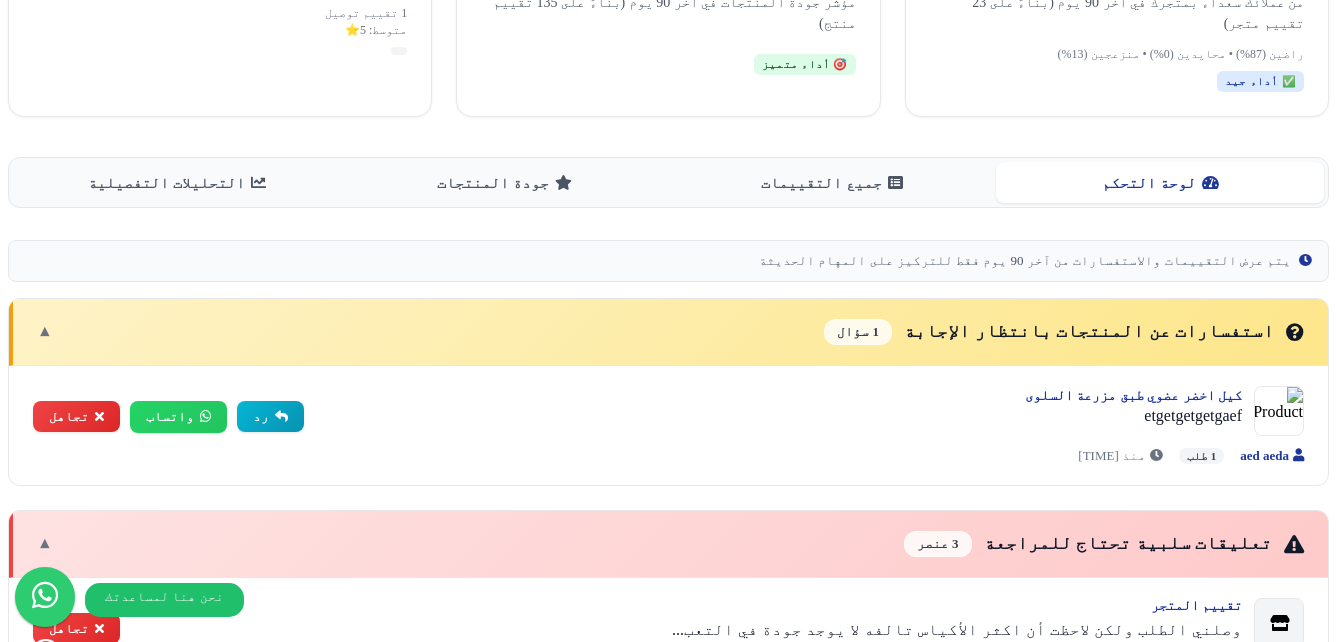 scroll, scrollTop: 1043, scrollLeft: 0, axis: vertical 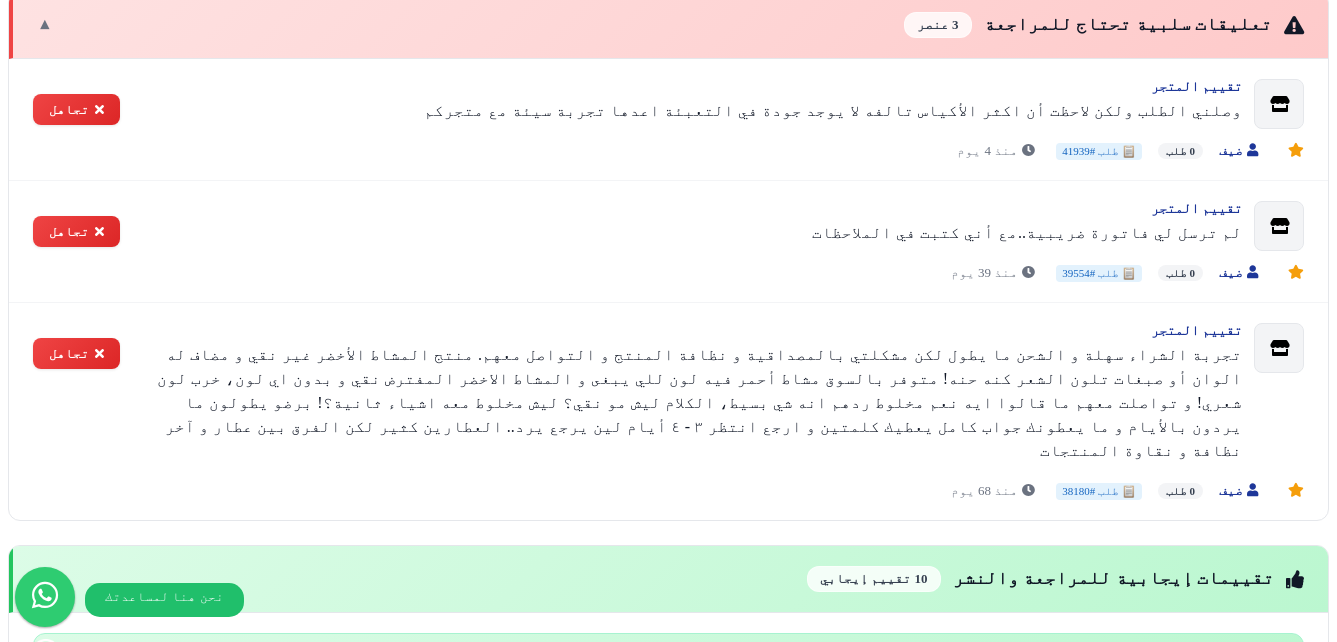click on "تنبيهات الجودة
0 منتج
▶" at bounding box center (668, 1958) 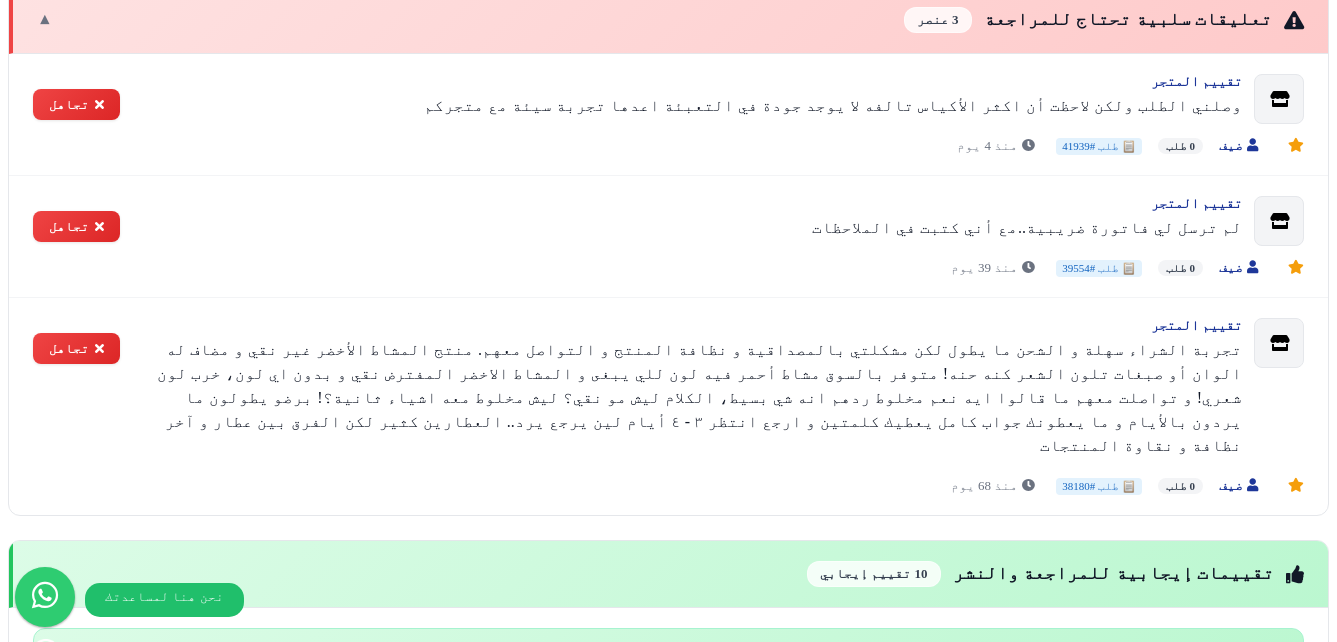 click on "تنبيهات الجودة
0 منتج
▼" at bounding box center (668, 1953) 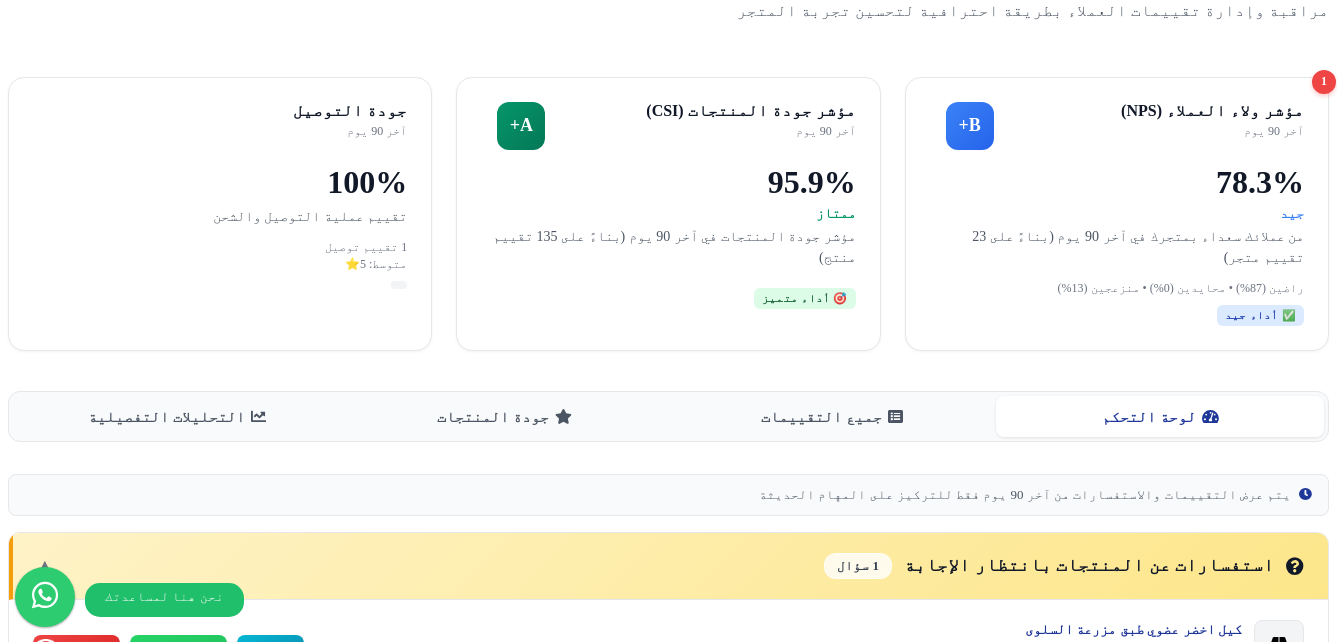 scroll, scrollTop: 1910, scrollLeft: 0, axis: vertical 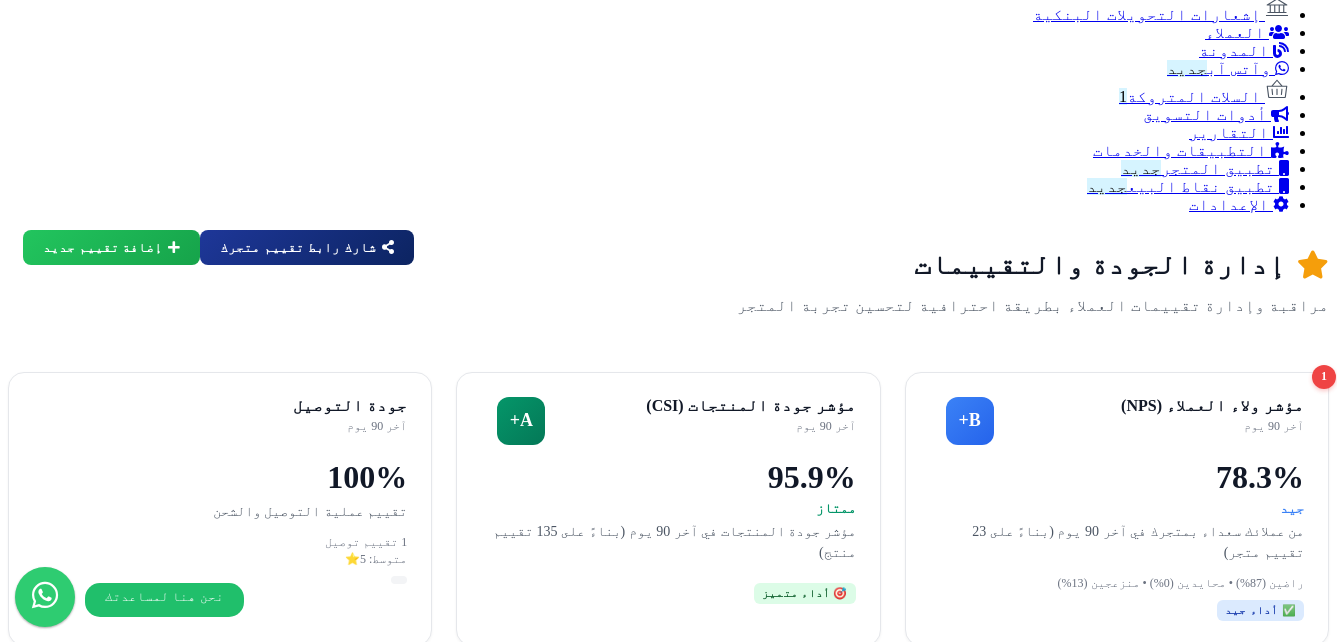 click on "تقييمات إيجابية للمراجعة والنشر
10 تقييم
إيجابي" at bounding box center [1055, 1627] 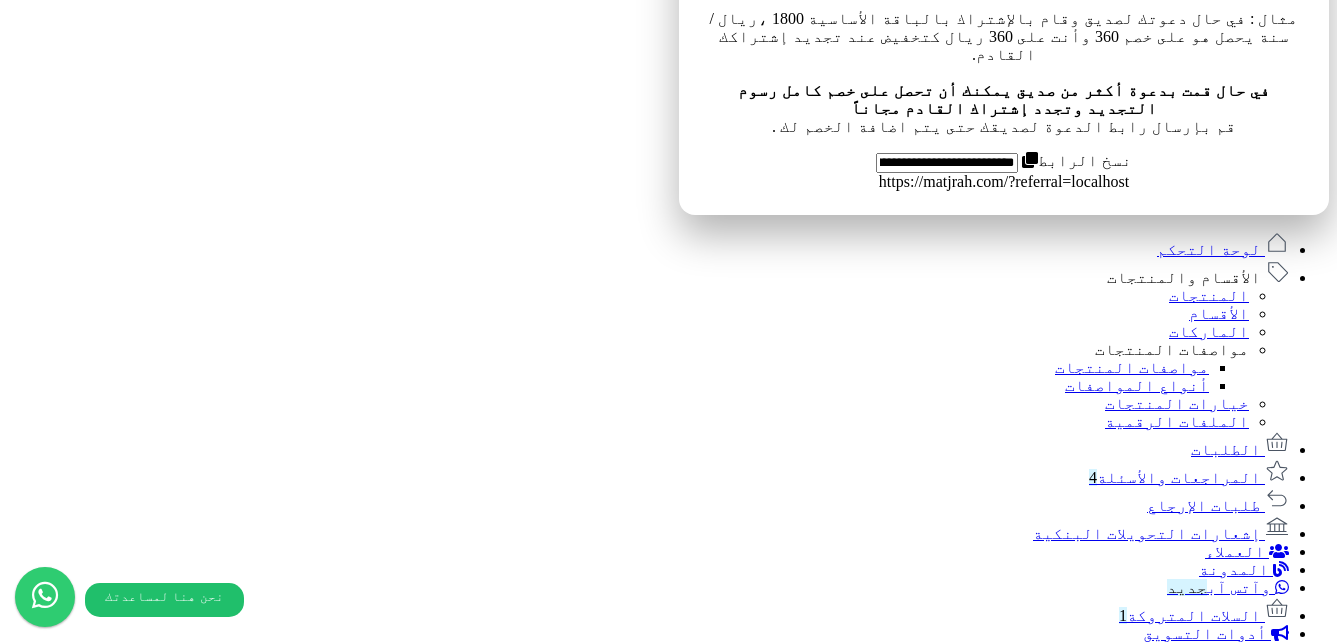 scroll, scrollTop: 874, scrollLeft: 0, axis: vertical 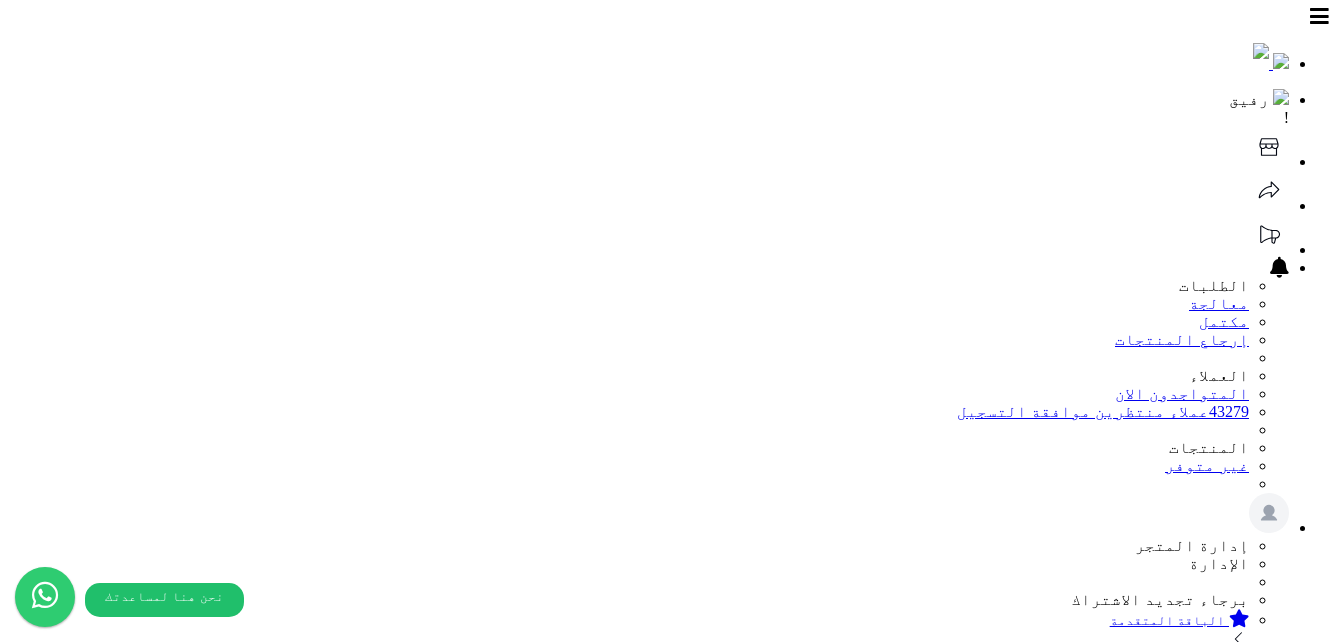click on "المراجعات والأسئلة  4" at bounding box center (1175, 1263) 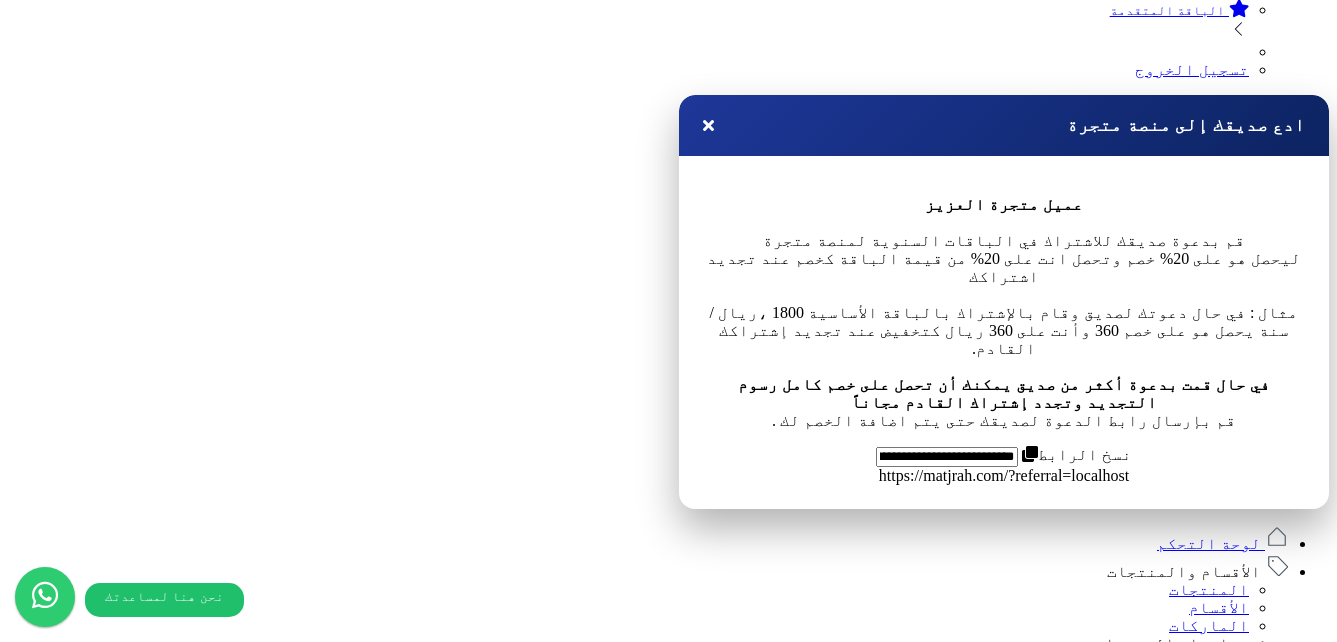 scroll, scrollTop: 689, scrollLeft: 0, axis: vertical 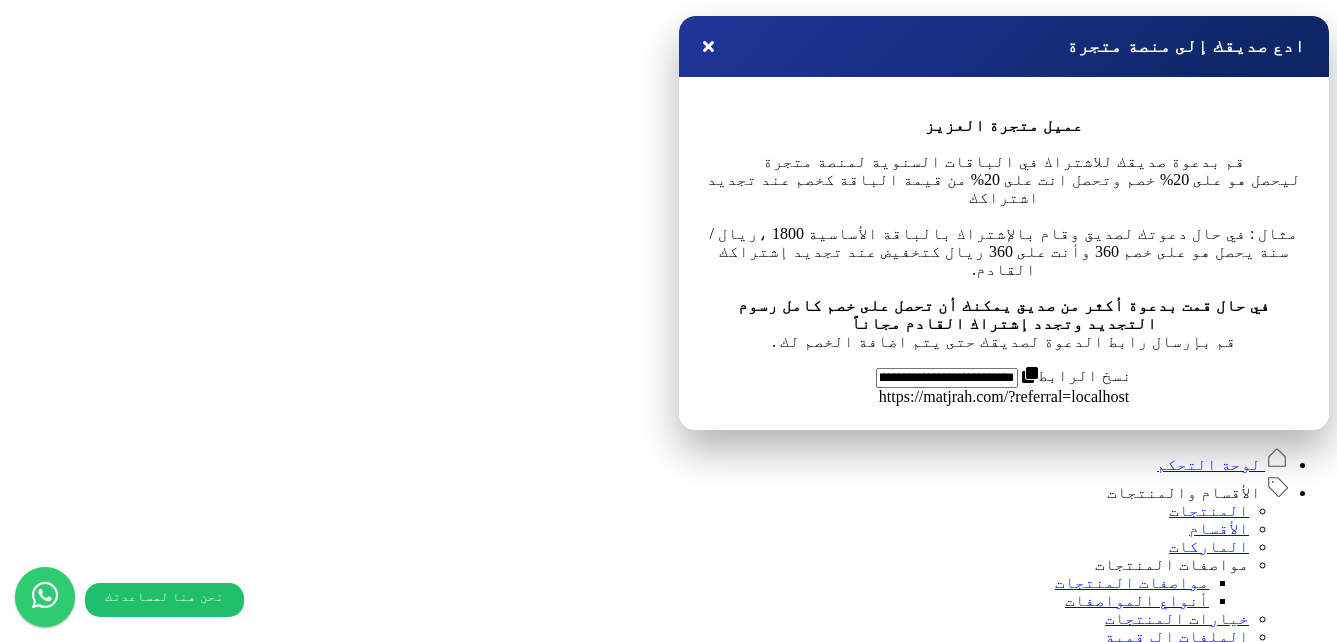 click at bounding box center (99, 1890) 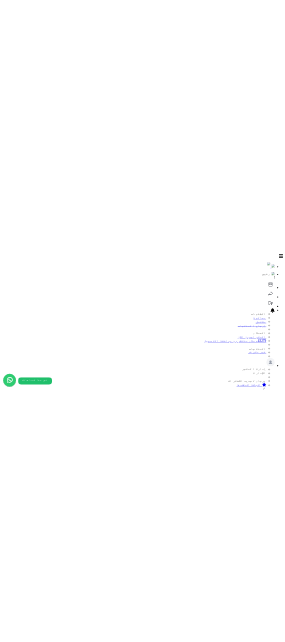 scroll, scrollTop: 689, scrollLeft: 0, axis: vertical 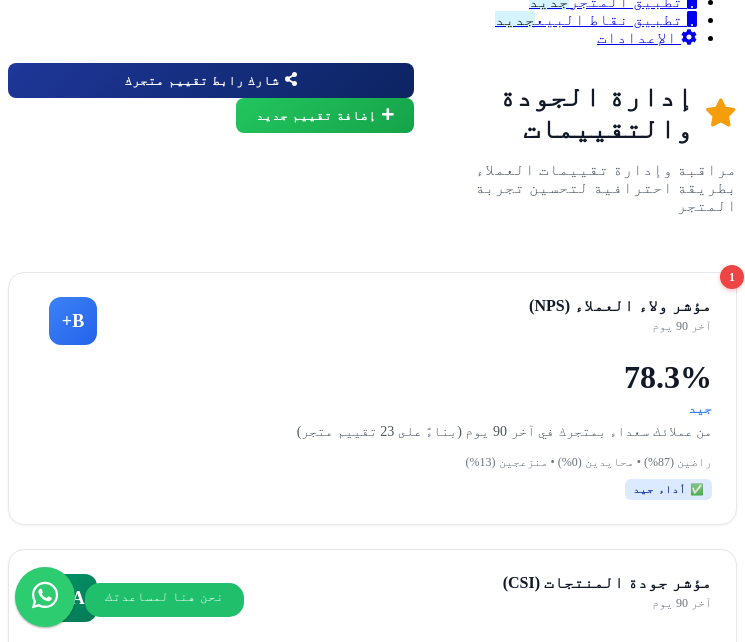 click at bounding box center (727, -1625) 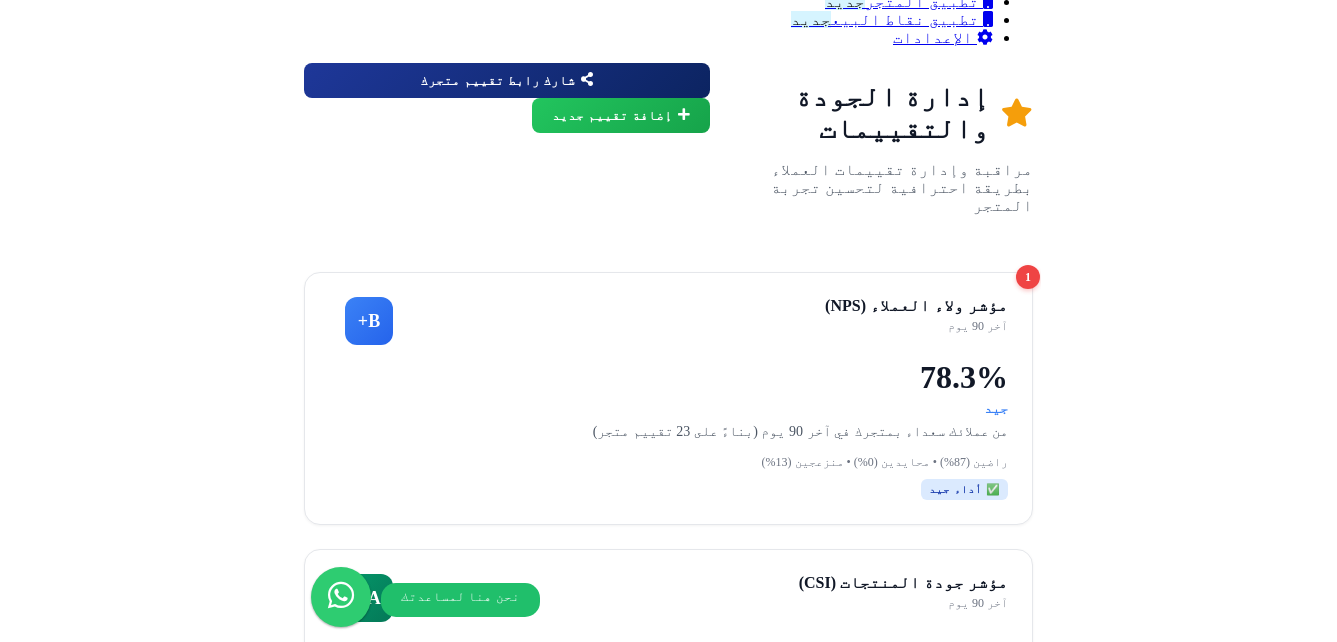 scroll, scrollTop: 1843, scrollLeft: 0, axis: vertical 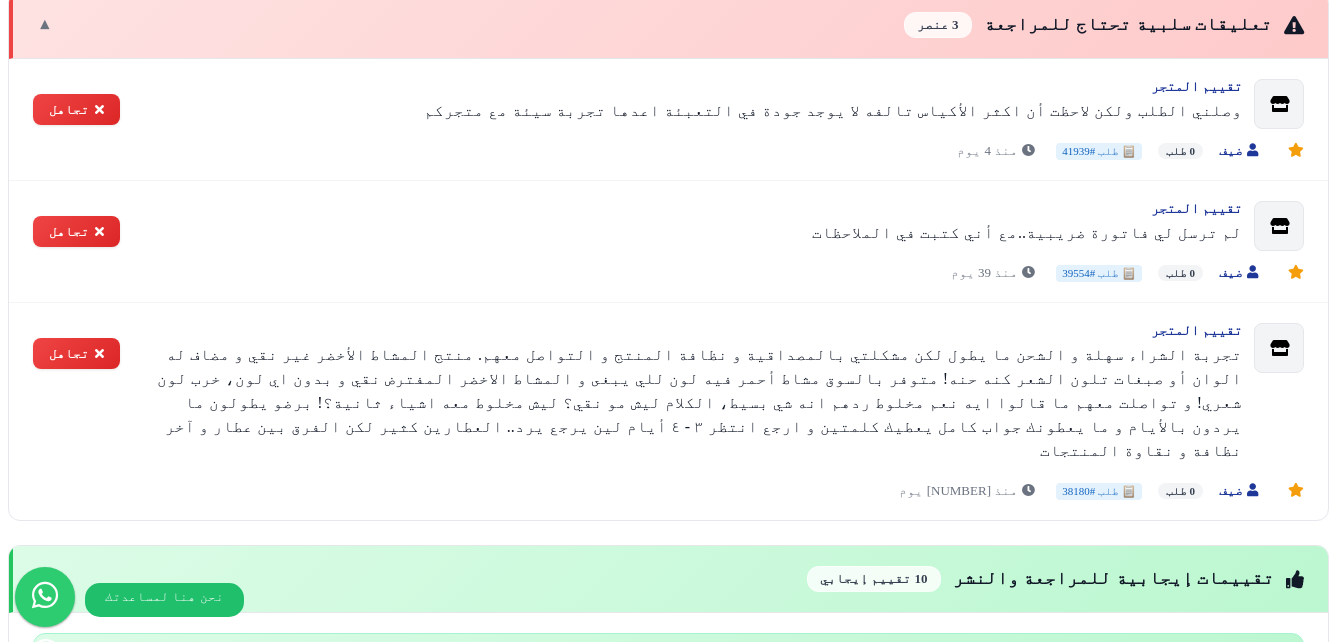 click on "تنبيهات الجودة
0 منتج
▶" at bounding box center (668, 1958) 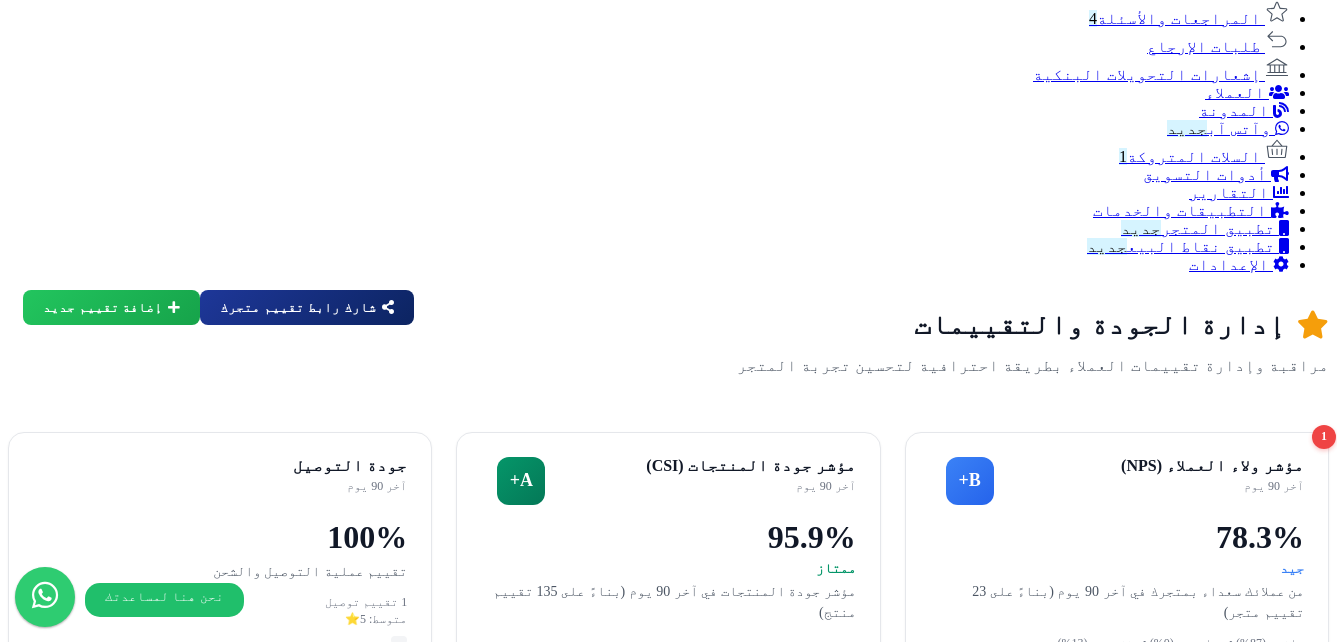 click on "تقييمات إيجابية للمراجعة والنشر
10 تقييم
إيجابي
▼" at bounding box center [668, 1687] 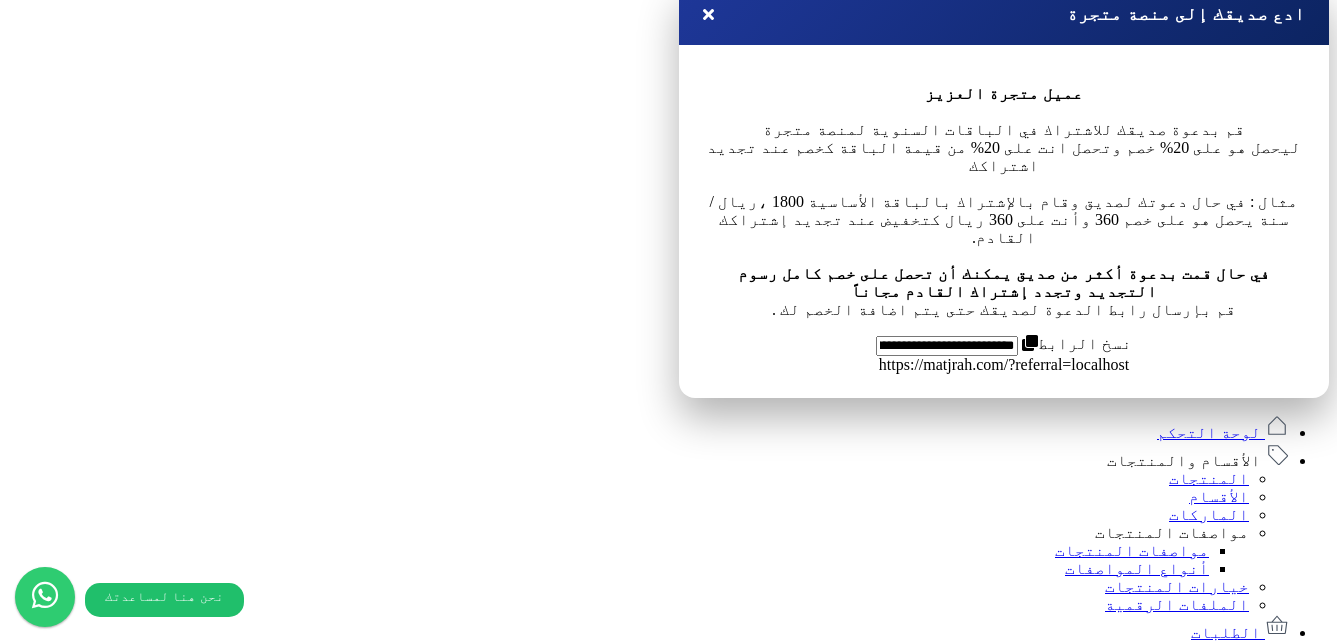 scroll, scrollTop: 611, scrollLeft: 0, axis: vertical 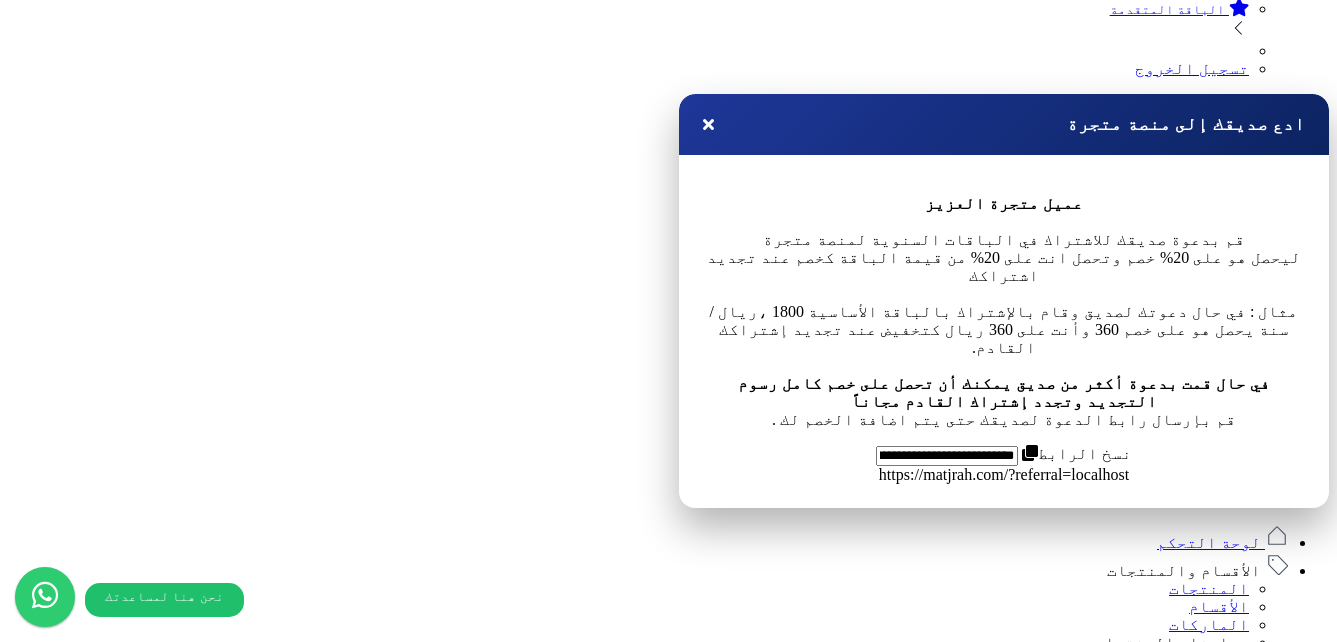 click on "تعليقات سلبية تحتاج للمراجعة
3                                عنصر" at bounding box center (1104, 1885) 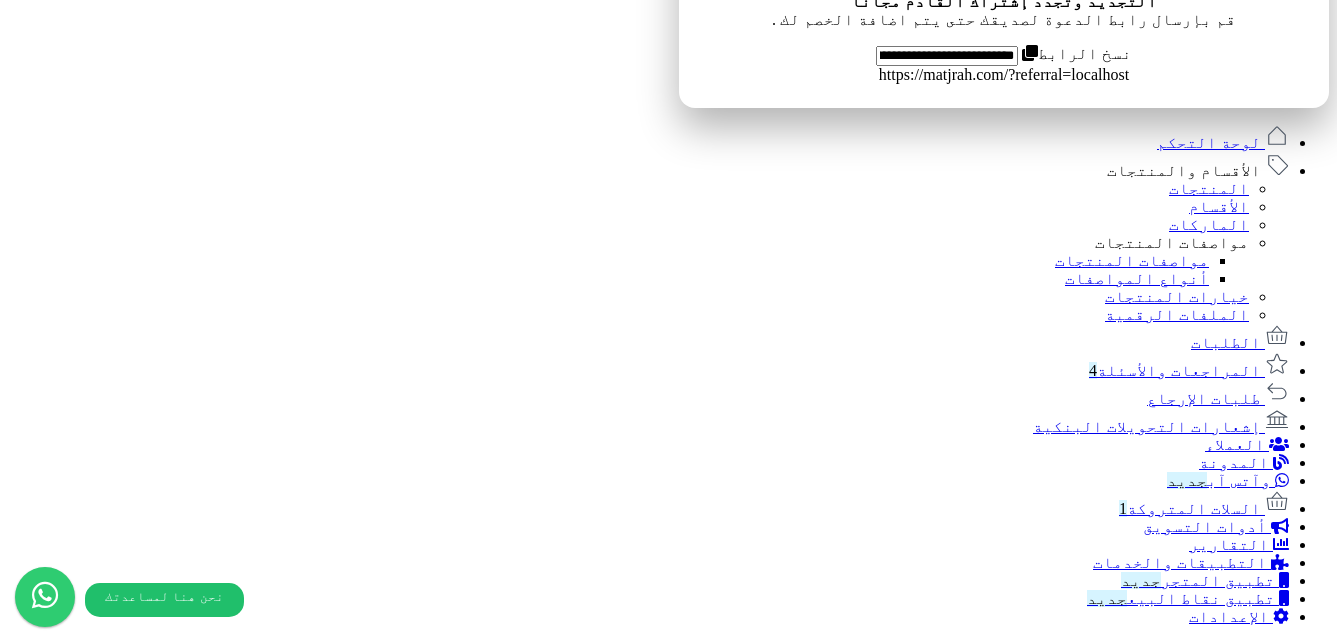 scroll, scrollTop: 820, scrollLeft: 0, axis: vertical 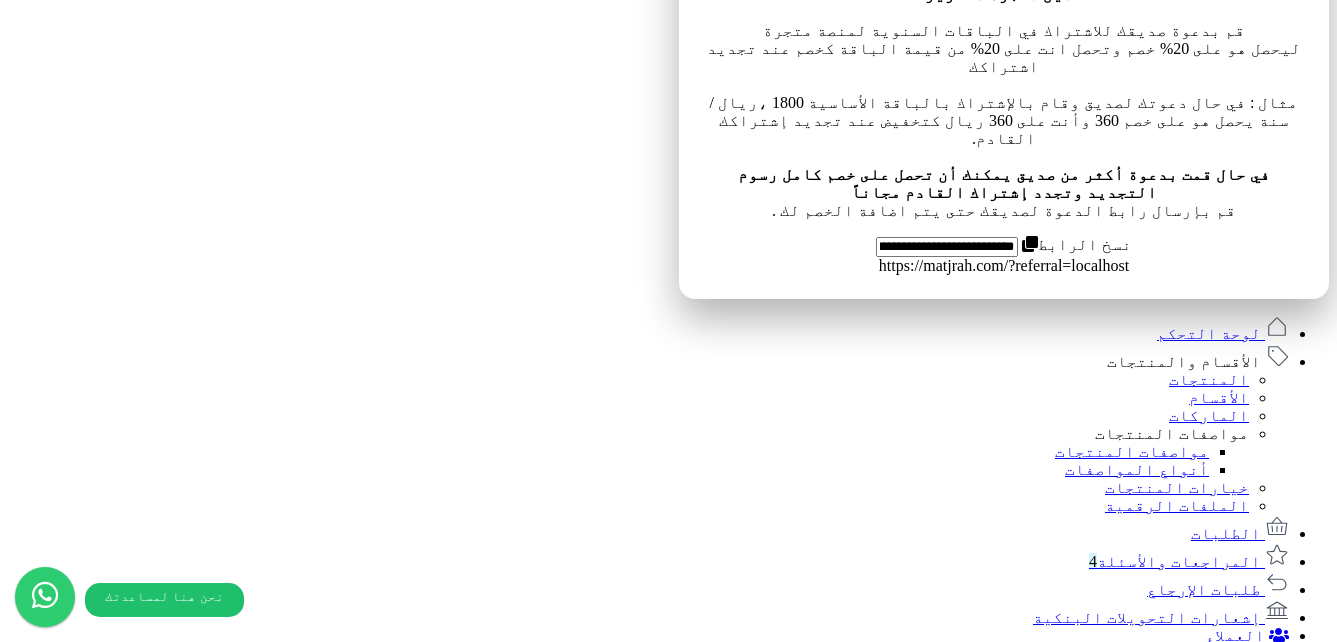 click on "تقييم المتجر" at bounding box center (689, 1738) 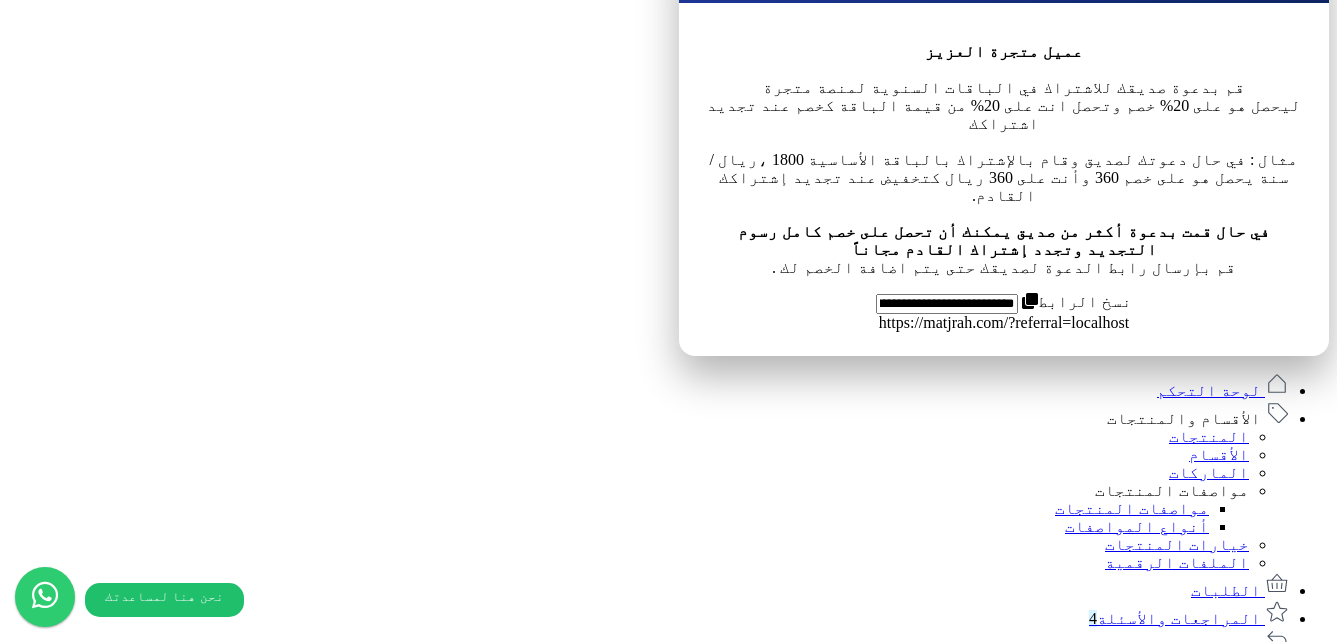 scroll, scrollTop: 789, scrollLeft: 0, axis: vertical 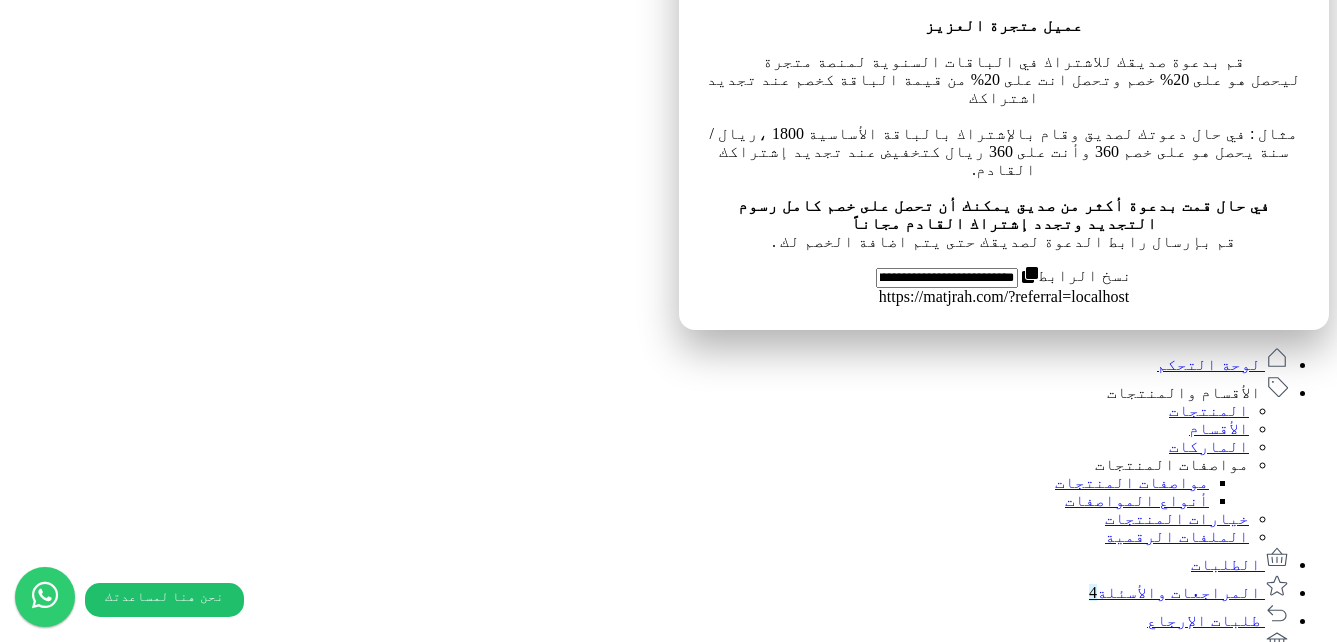click on "تعليقات سلبية تحتاج للمراجعة
0                                عنصر" at bounding box center (1104, 1707) 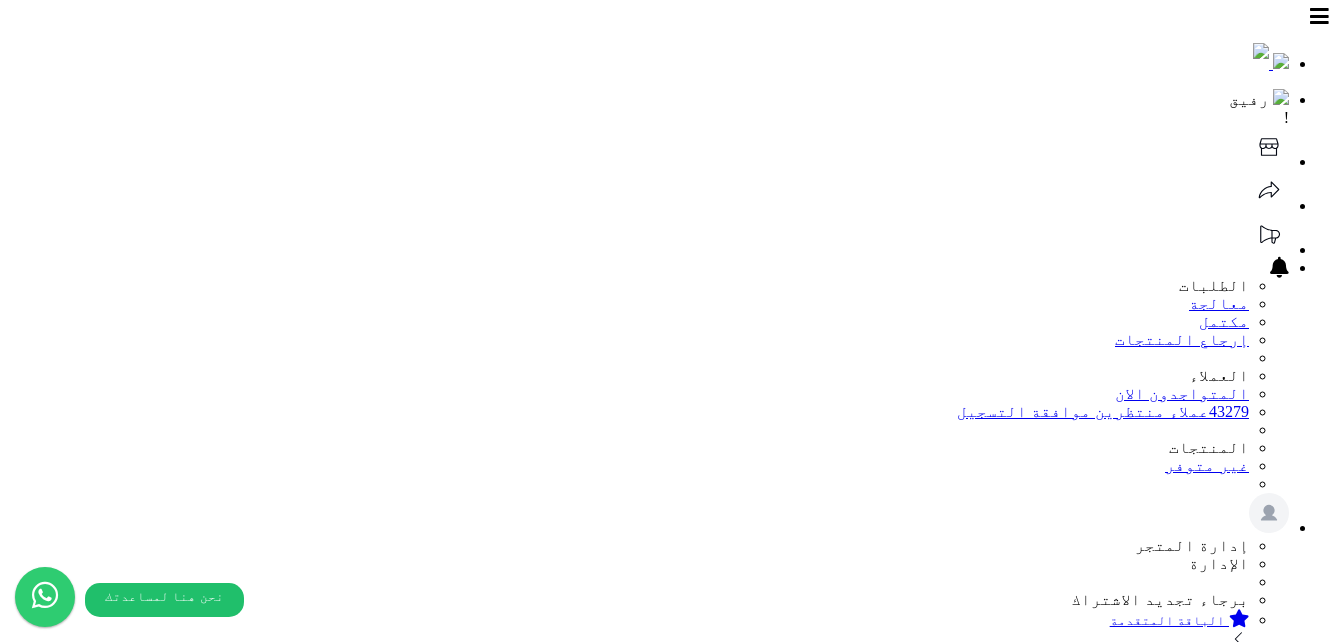 click 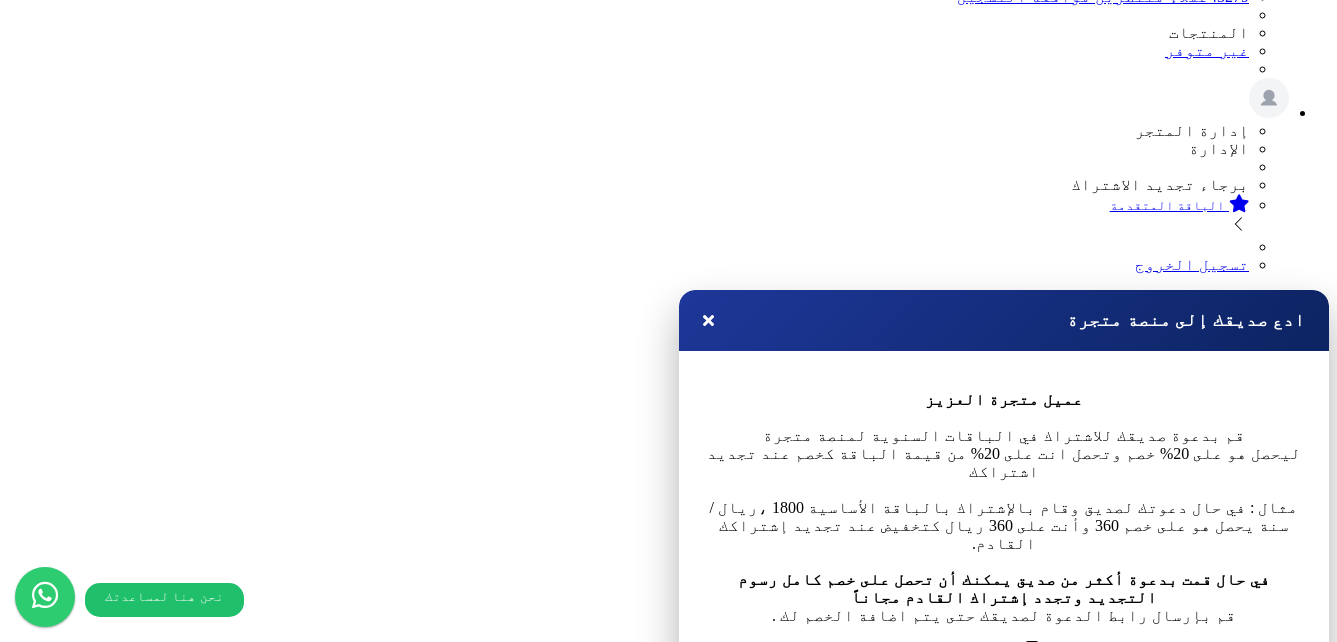 scroll, scrollTop: 665, scrollLeft: 0, axis: vertical 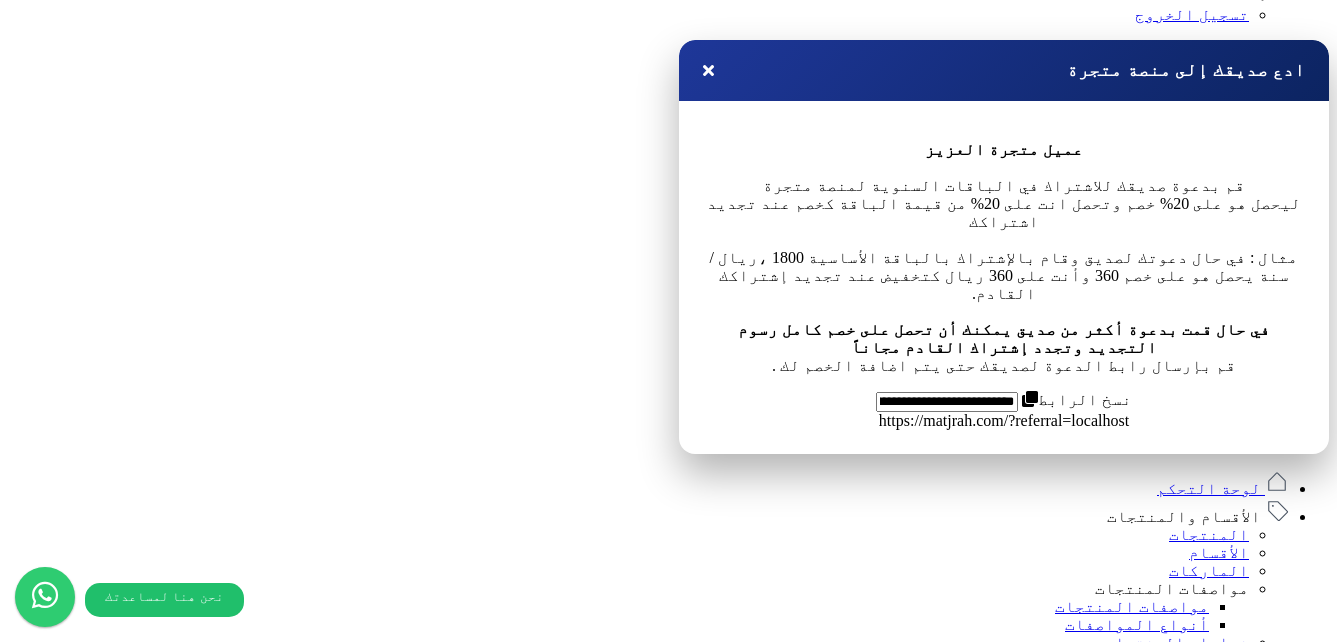 click on "تجاهل" at bounding box center (76, 1914) 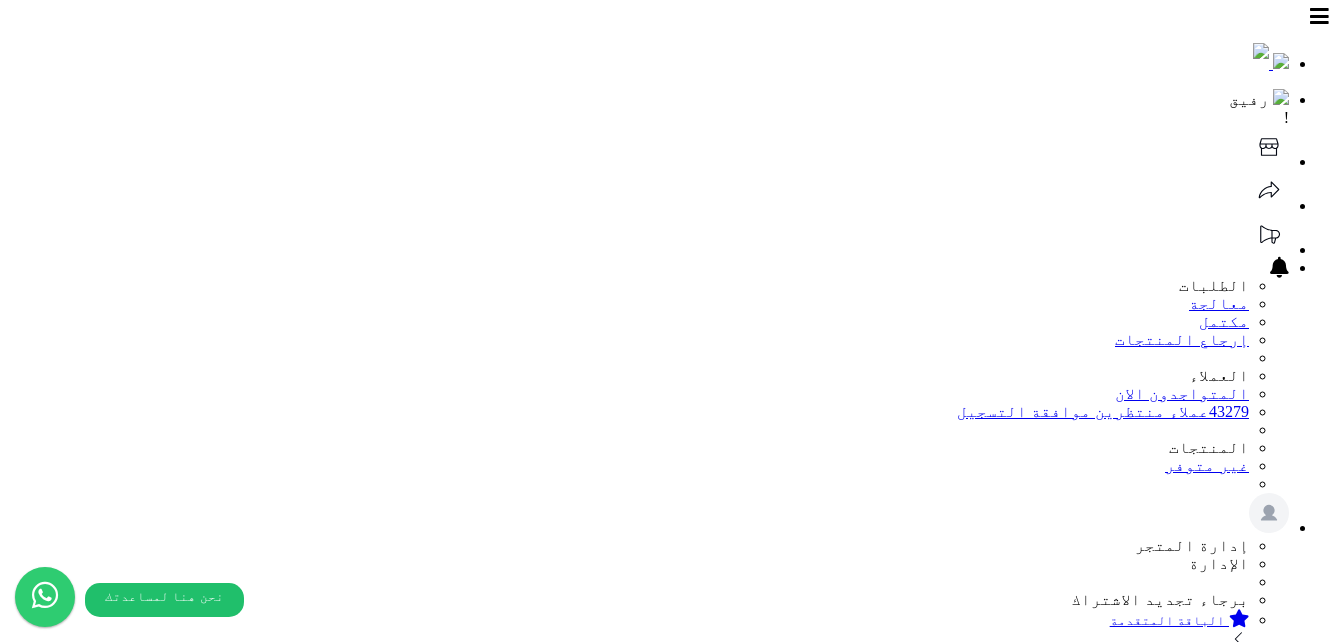 scroll, scrollTop: 665, scrollLeft: 0, axis: vertical 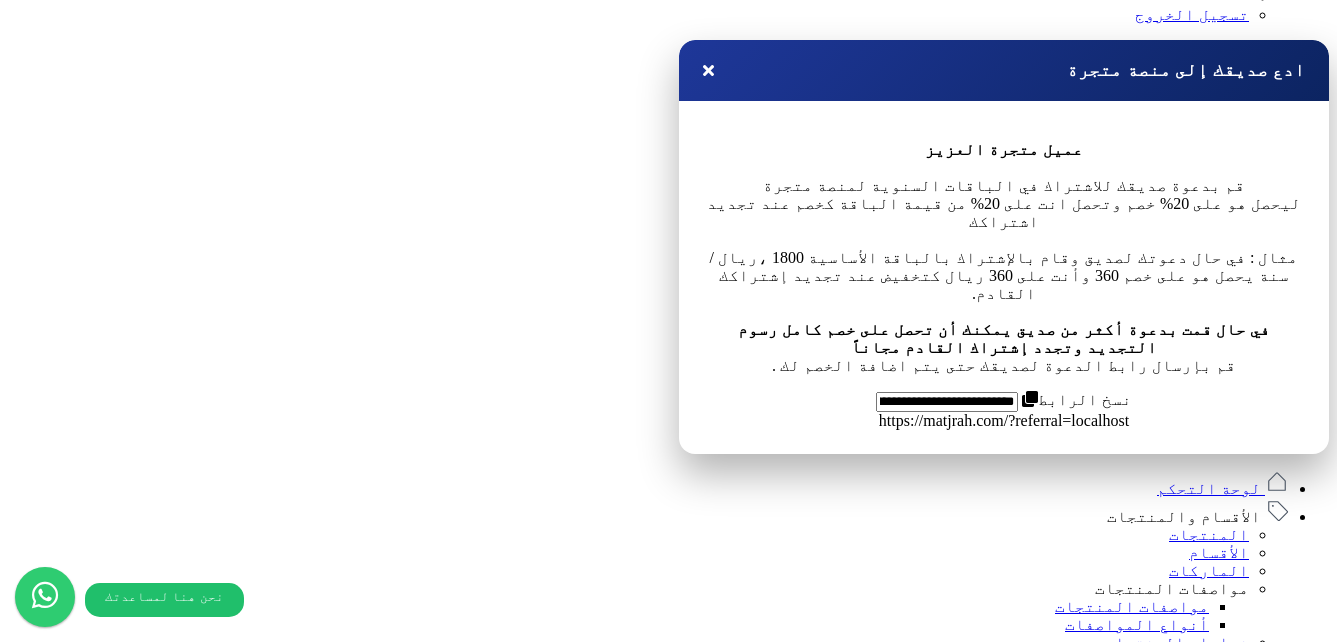 click on "تعليقات سلبية تحتاج للمراجعة
0                                عنصر" at bounding box center [1104, 1831] 